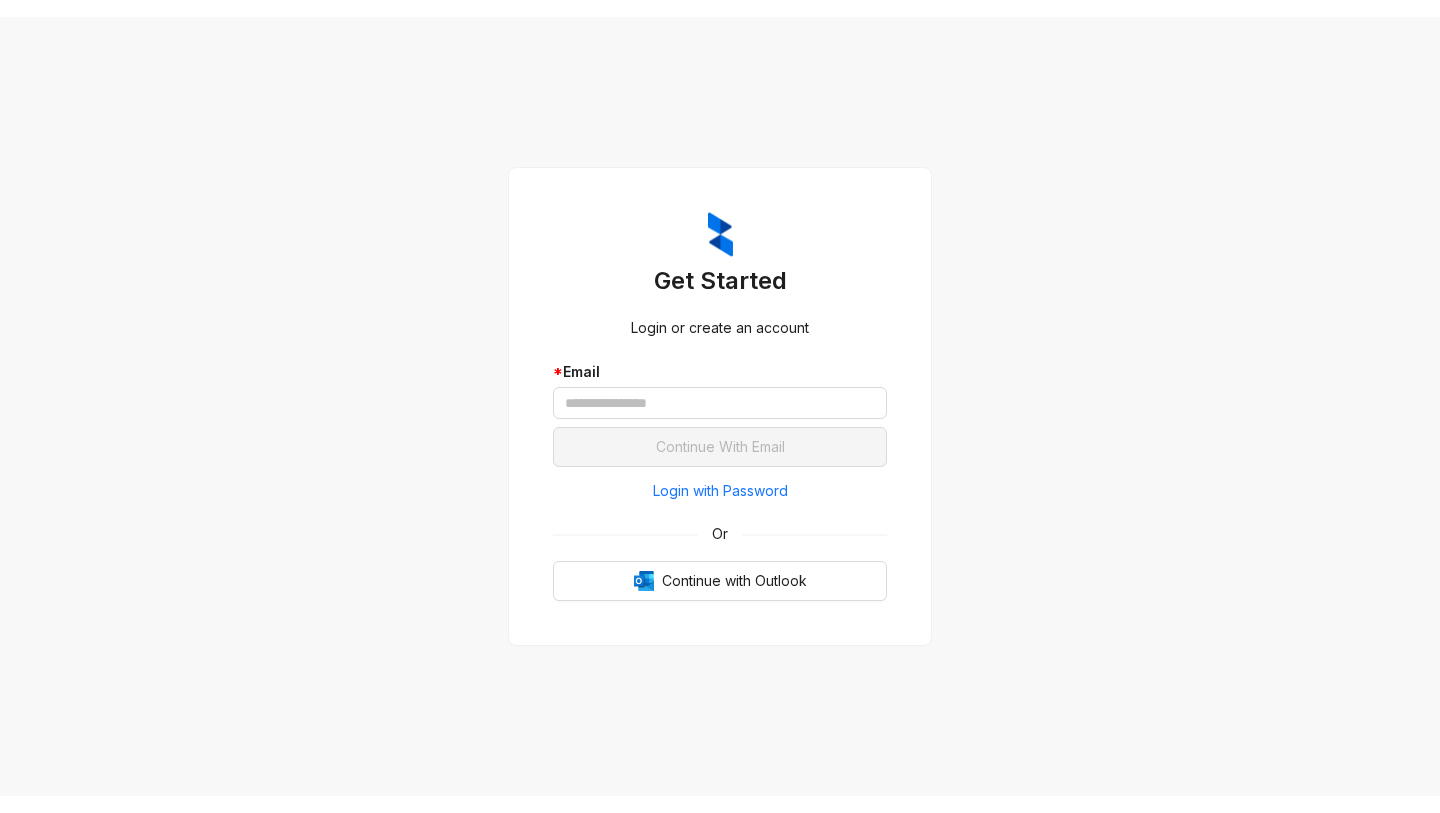 scroll, scrollTop: 0, scrollLeft: 0, axis: both 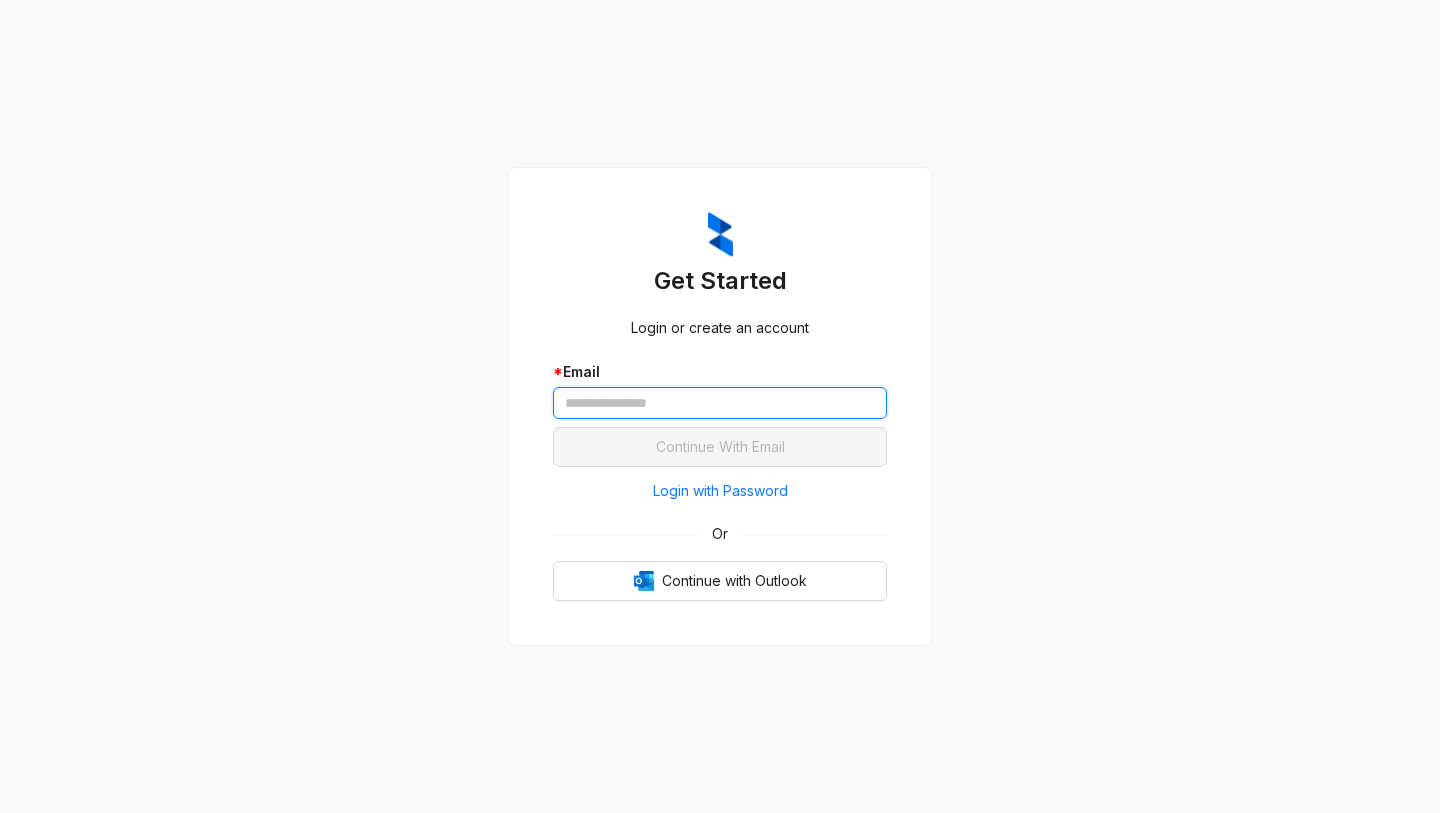 click at bounding box center (720, 403) 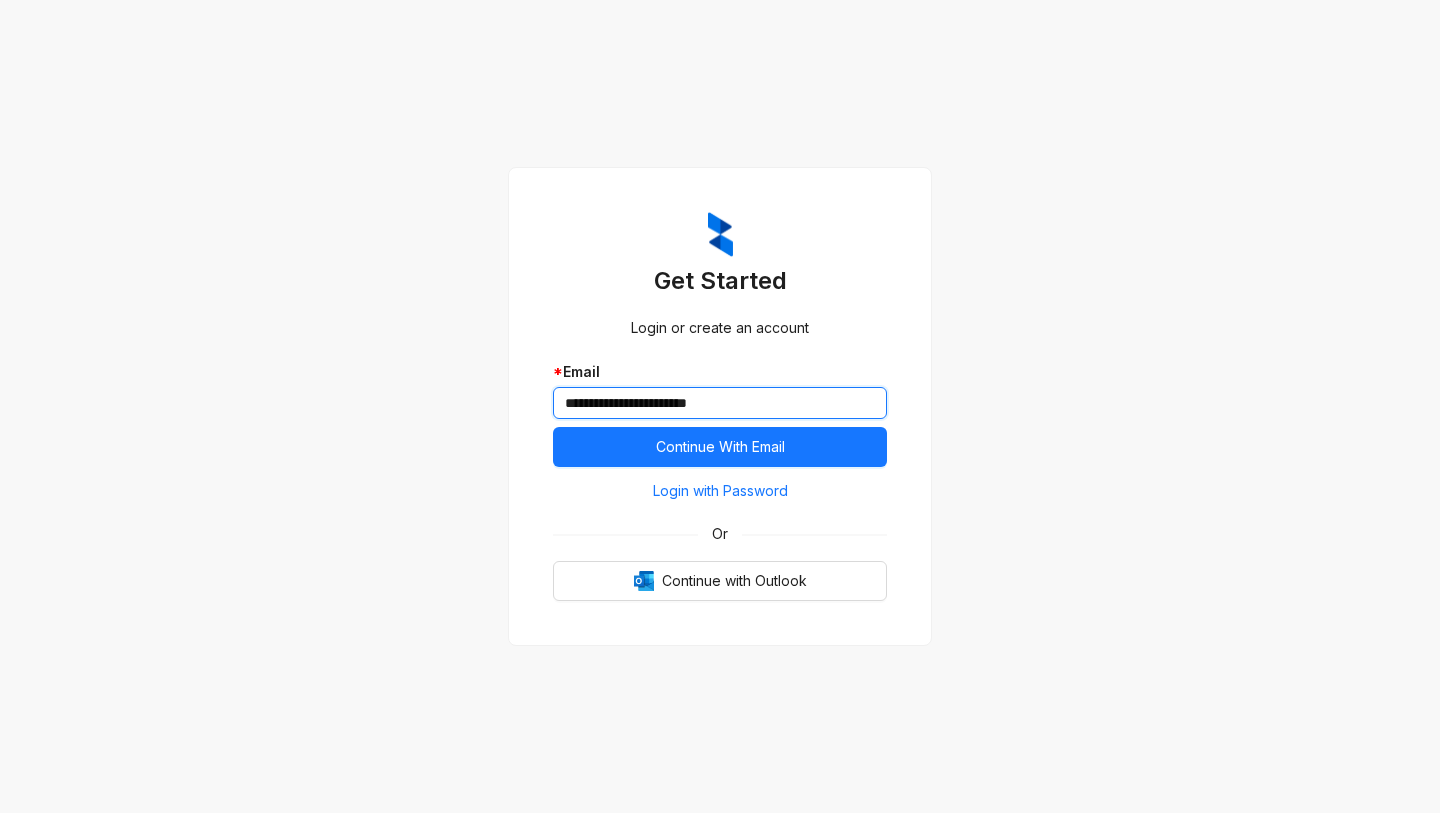type on "**********" 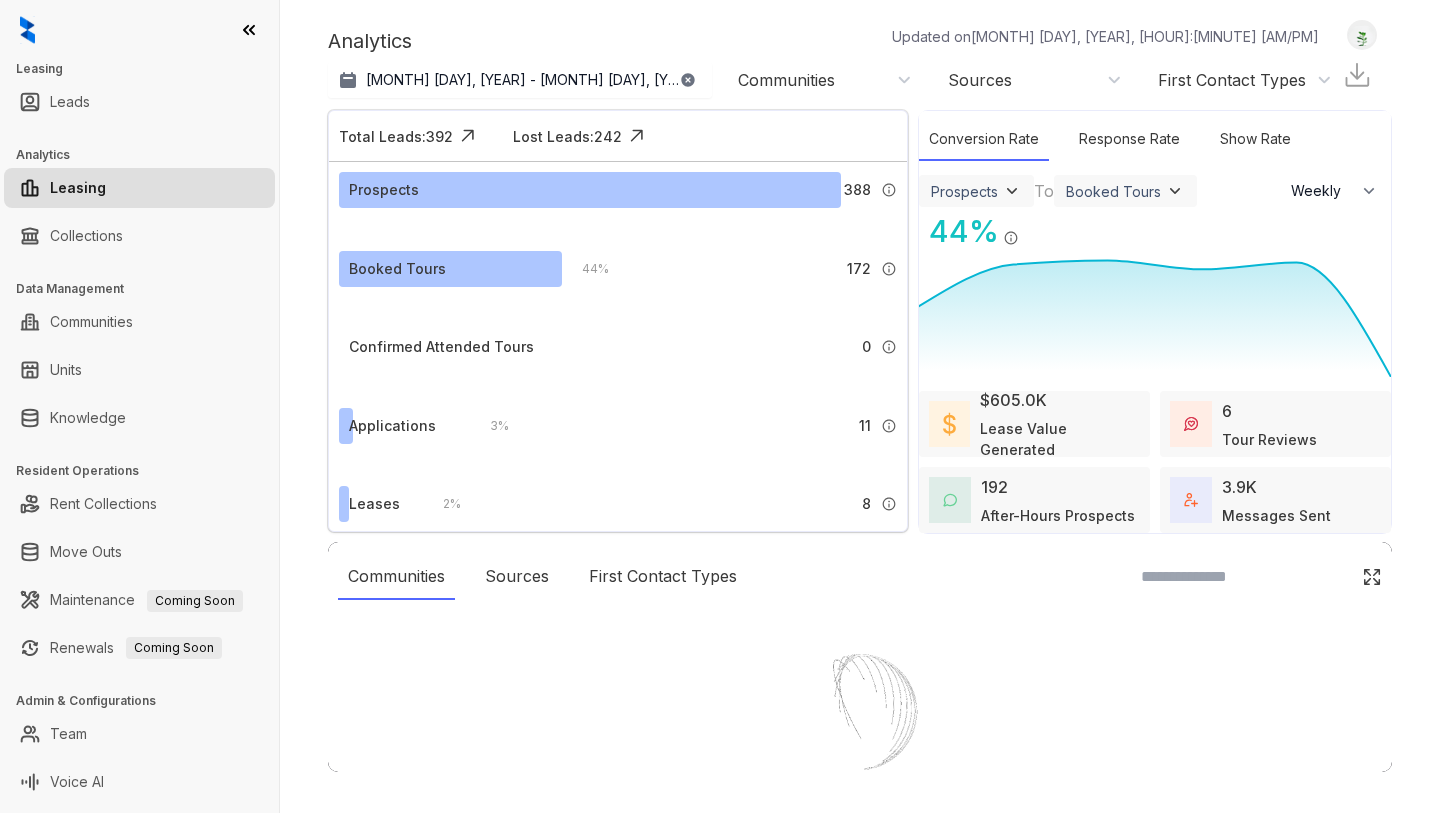select on "******" 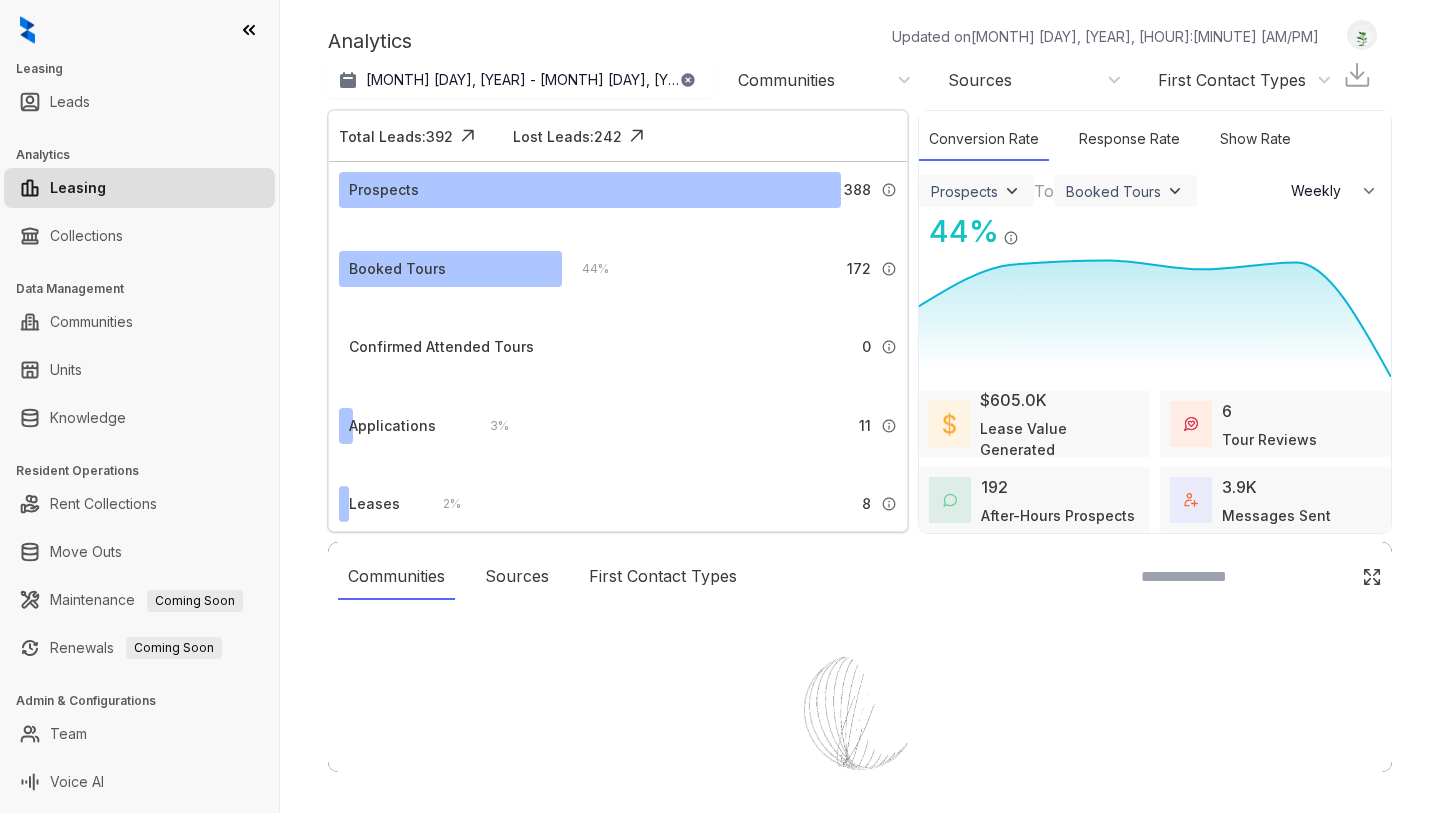 scroll, scrollTop: 0, scrollLeft: 0, axis: both 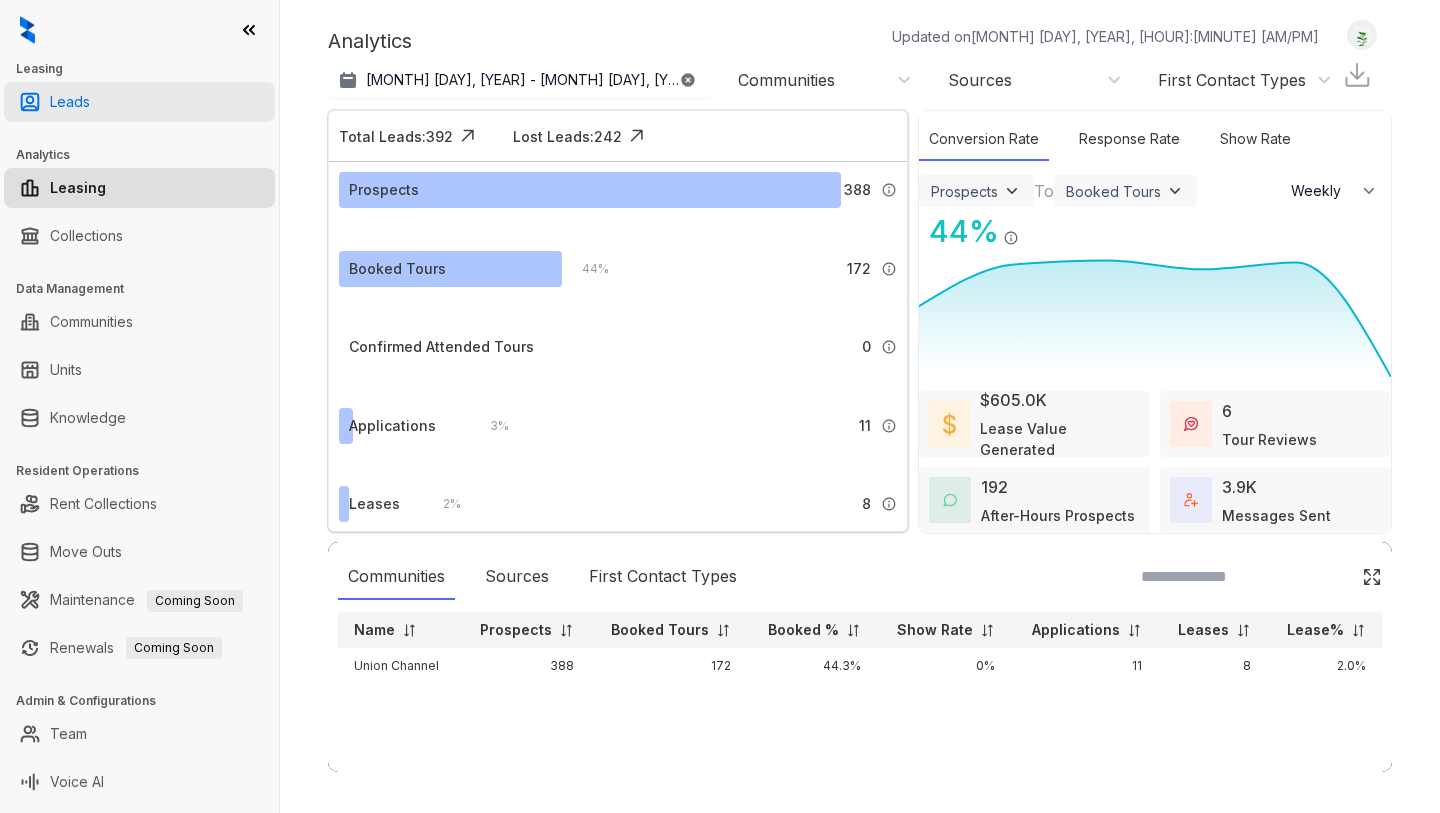 click on "Leads" at bounding box center (70, 102) 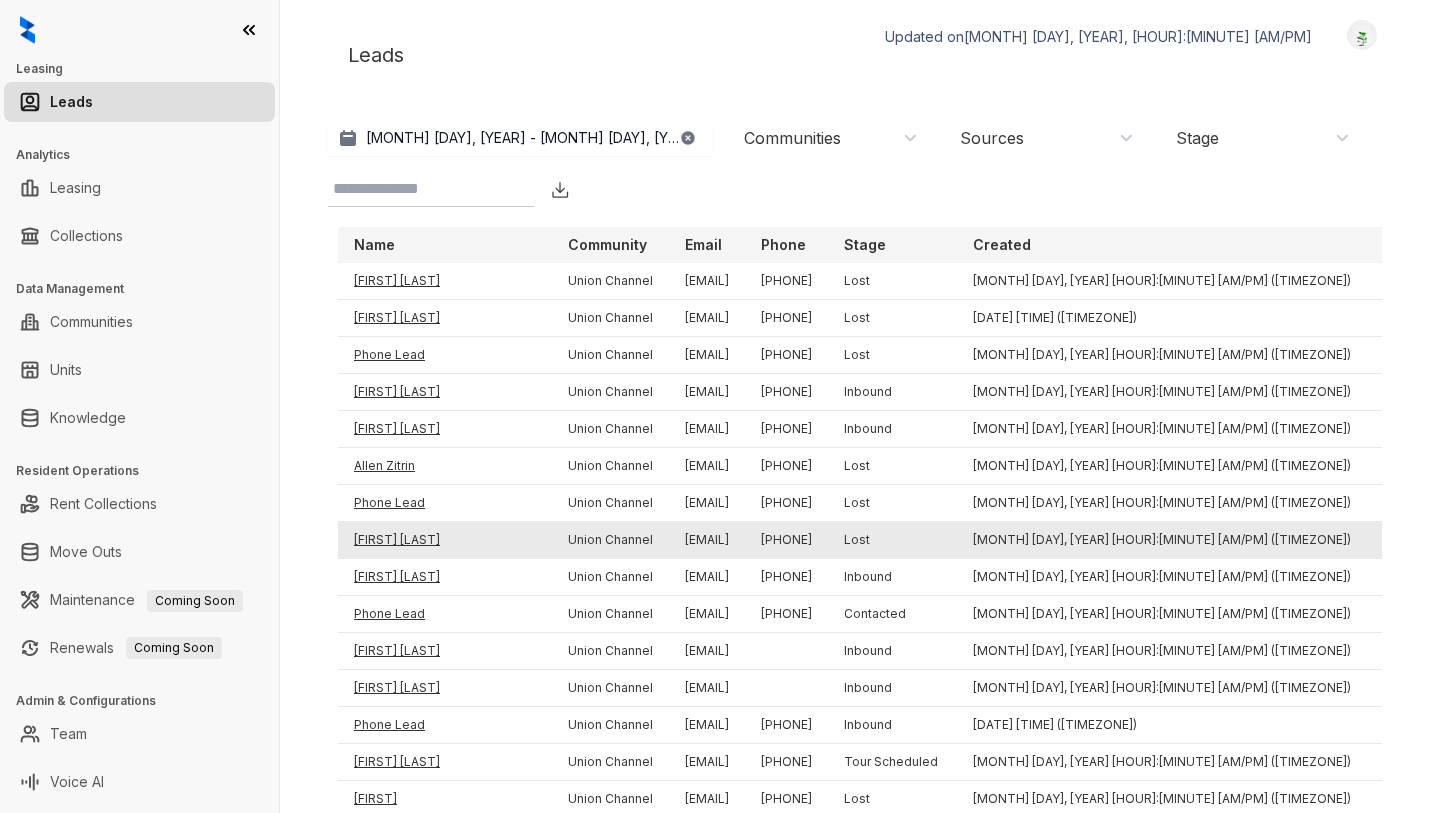 click on "[FIRST] [LAST]" at bounding box center (445, 540) 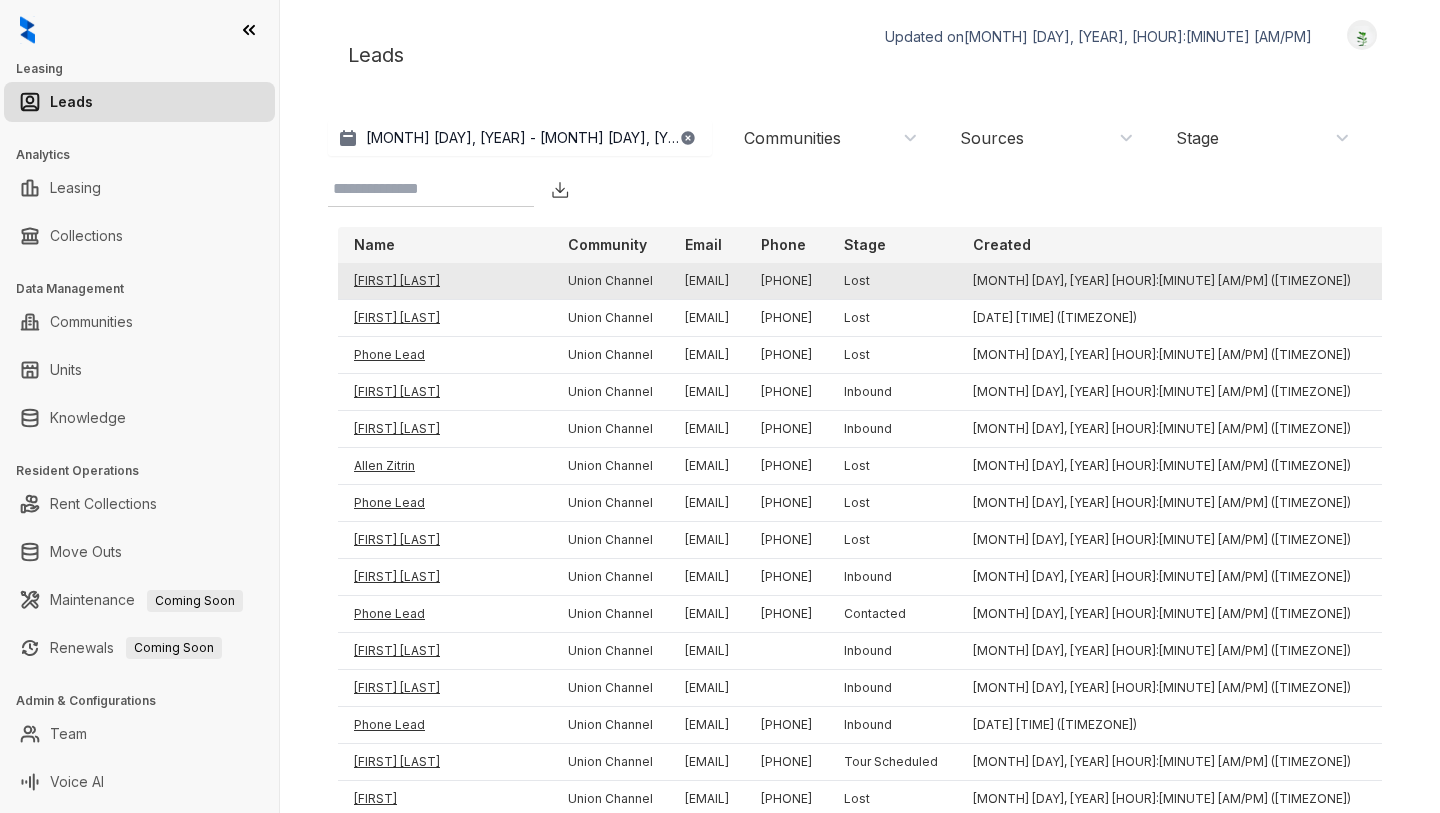 click on "[FIRST] [LAST]" at bounding box center [445, 281] 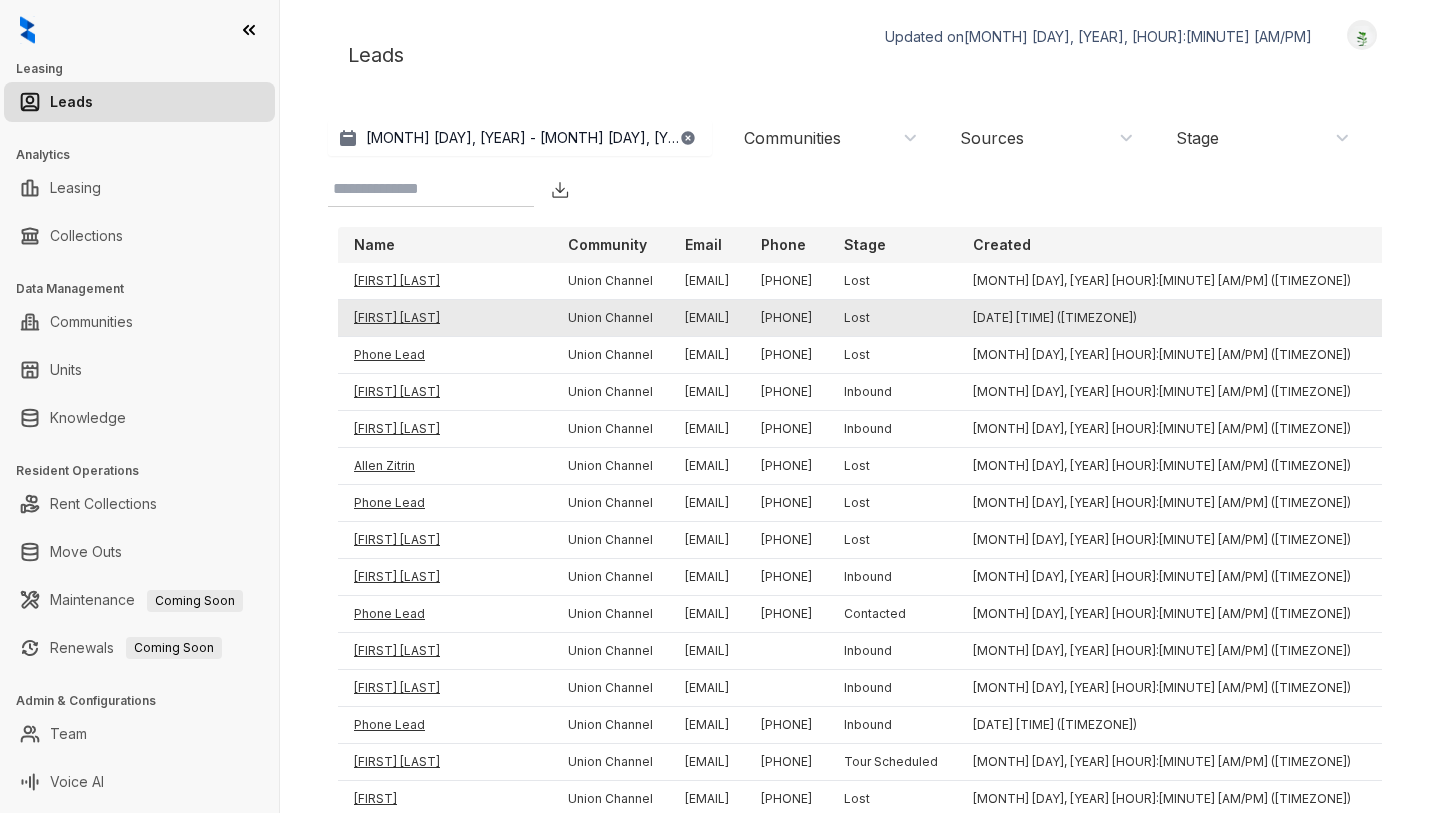 click on "[FIRST] [LAST]" at bounding box center [445, 318] 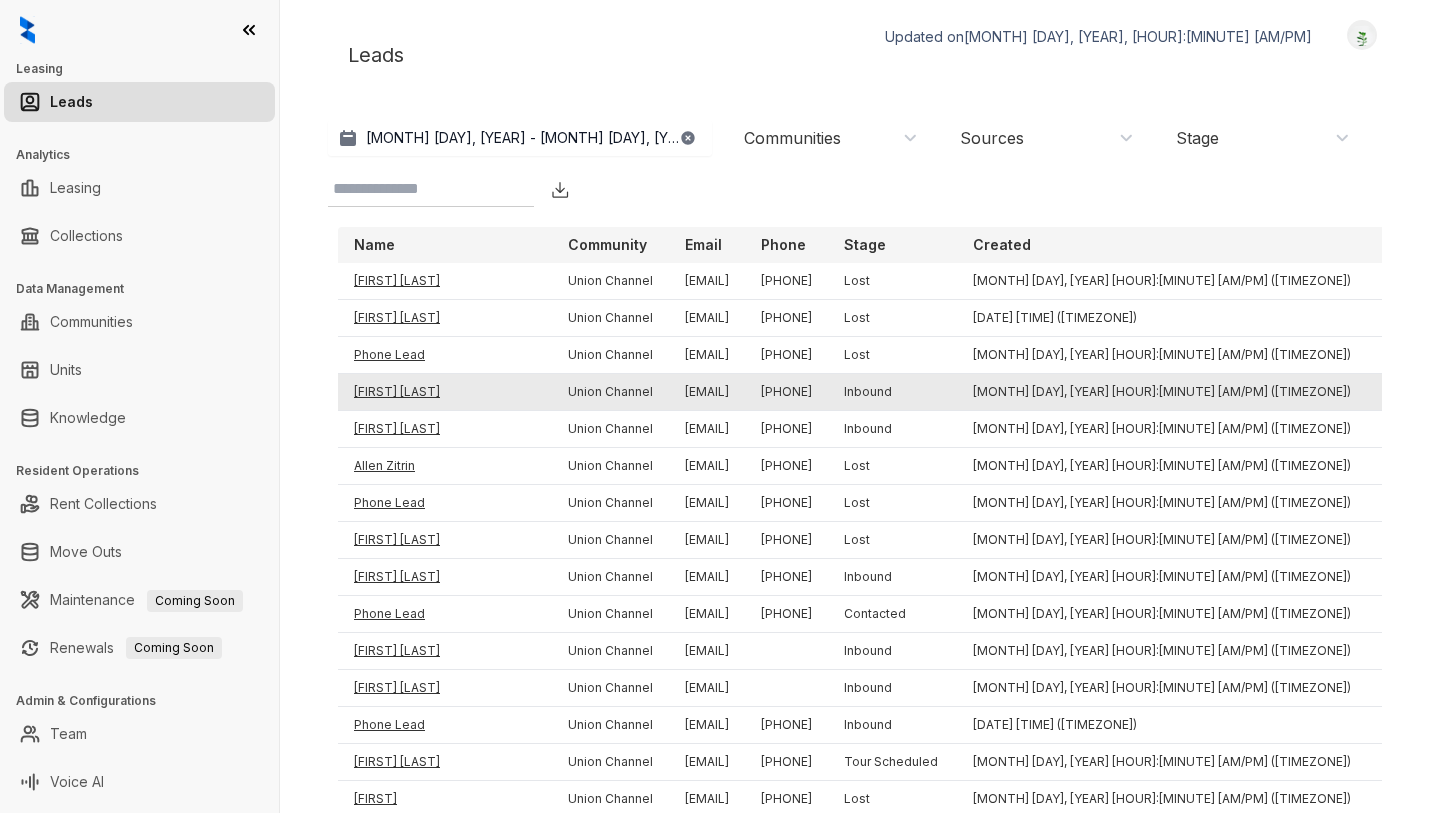 click on "[FIRST] [LAST]" at bounding box center [445, 392] 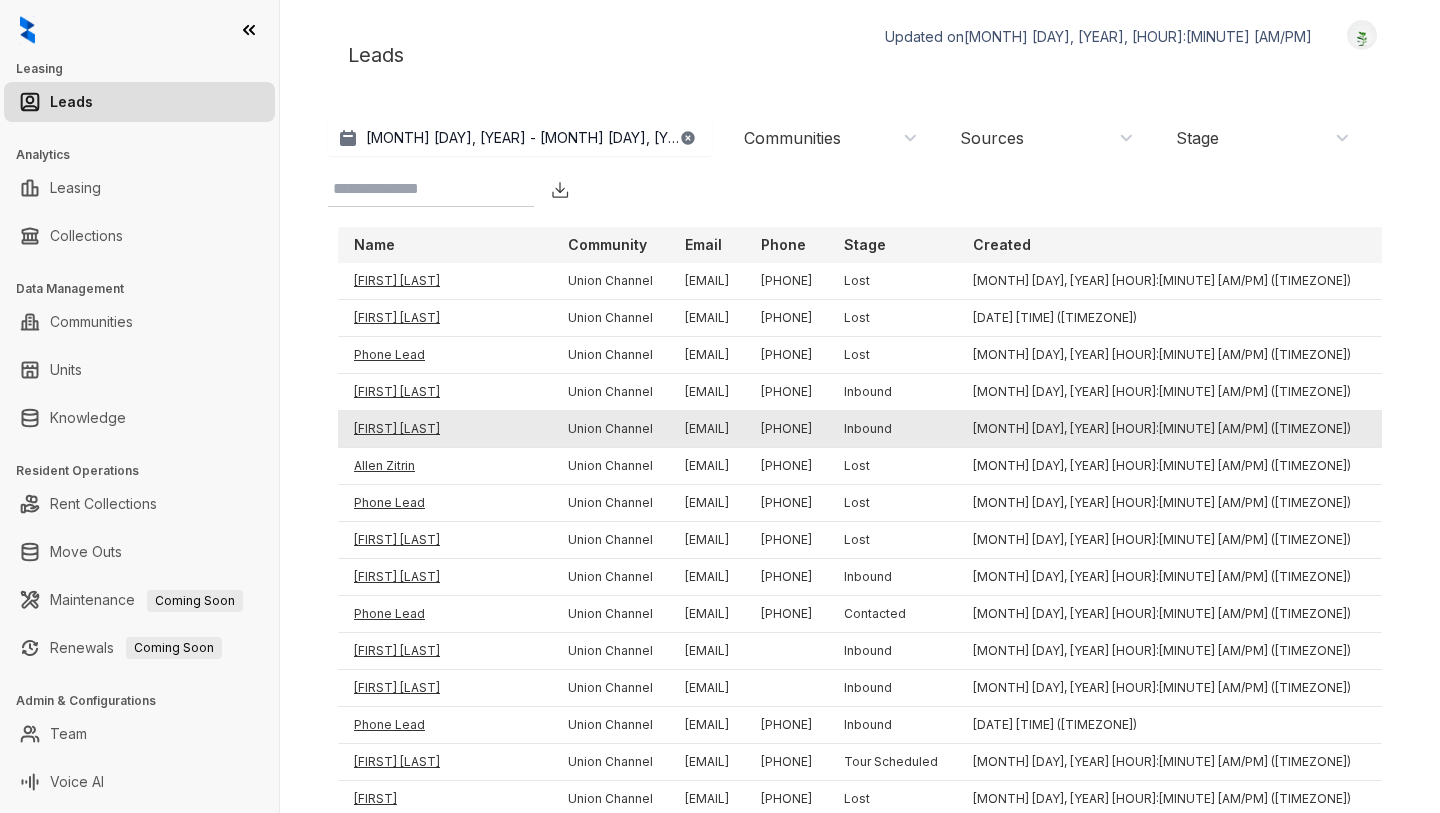 click on "[FIRST] [LAST]" at bounding box center (445, 429) 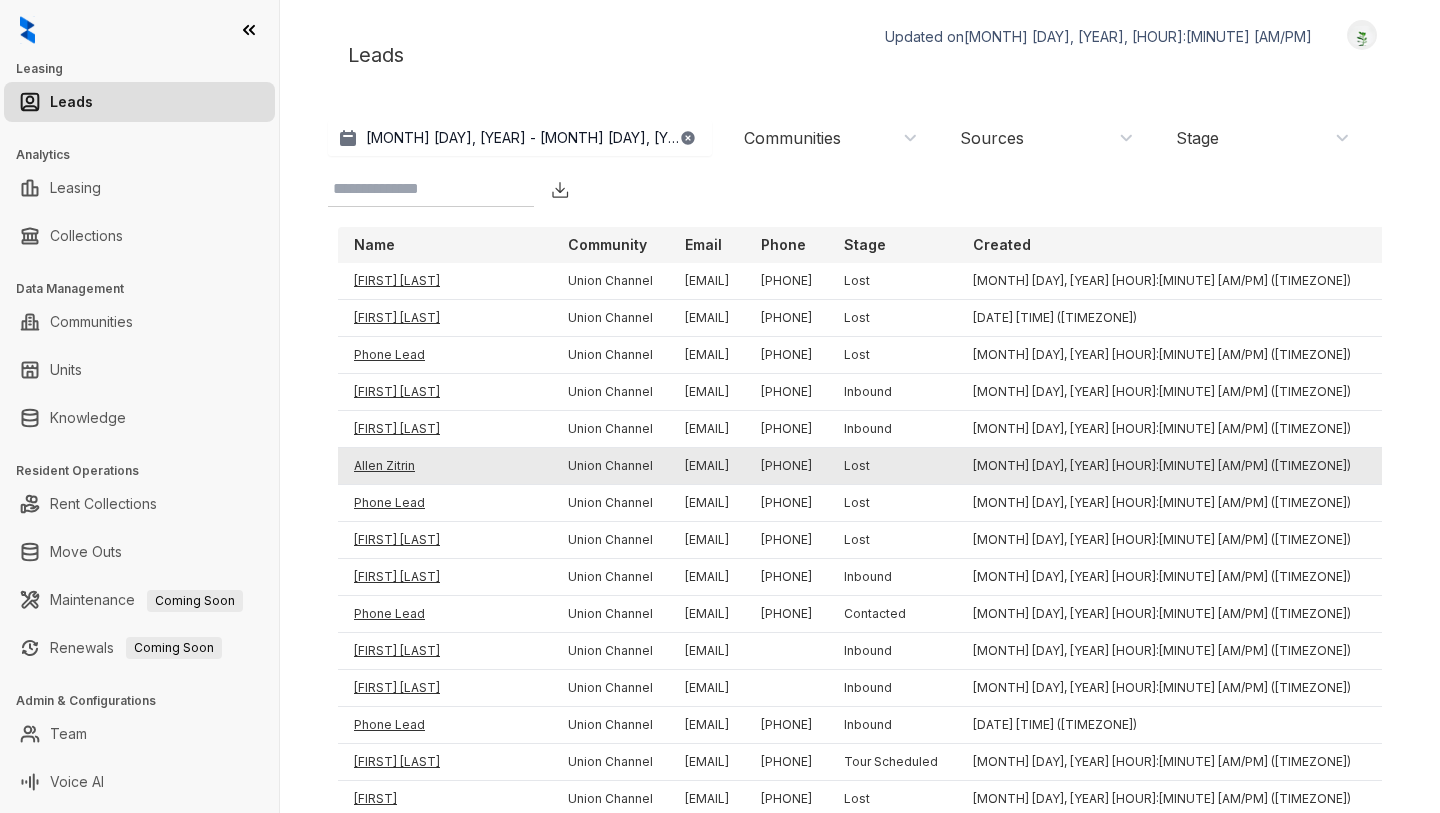 click on "Allen Zitrin" at bounding box center [445, 466] 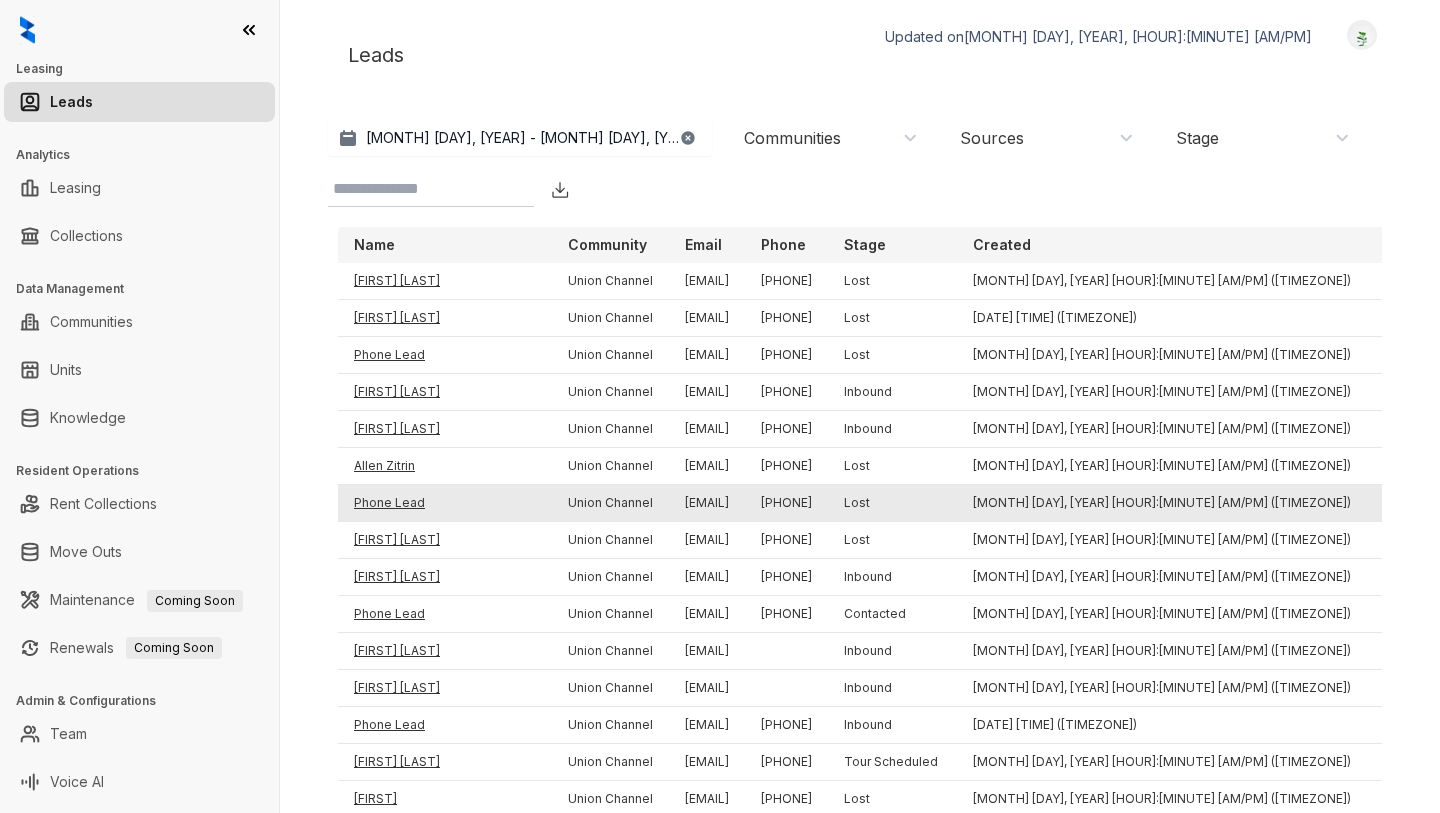click on "Phone Lead" at bounding box center (445, 503) 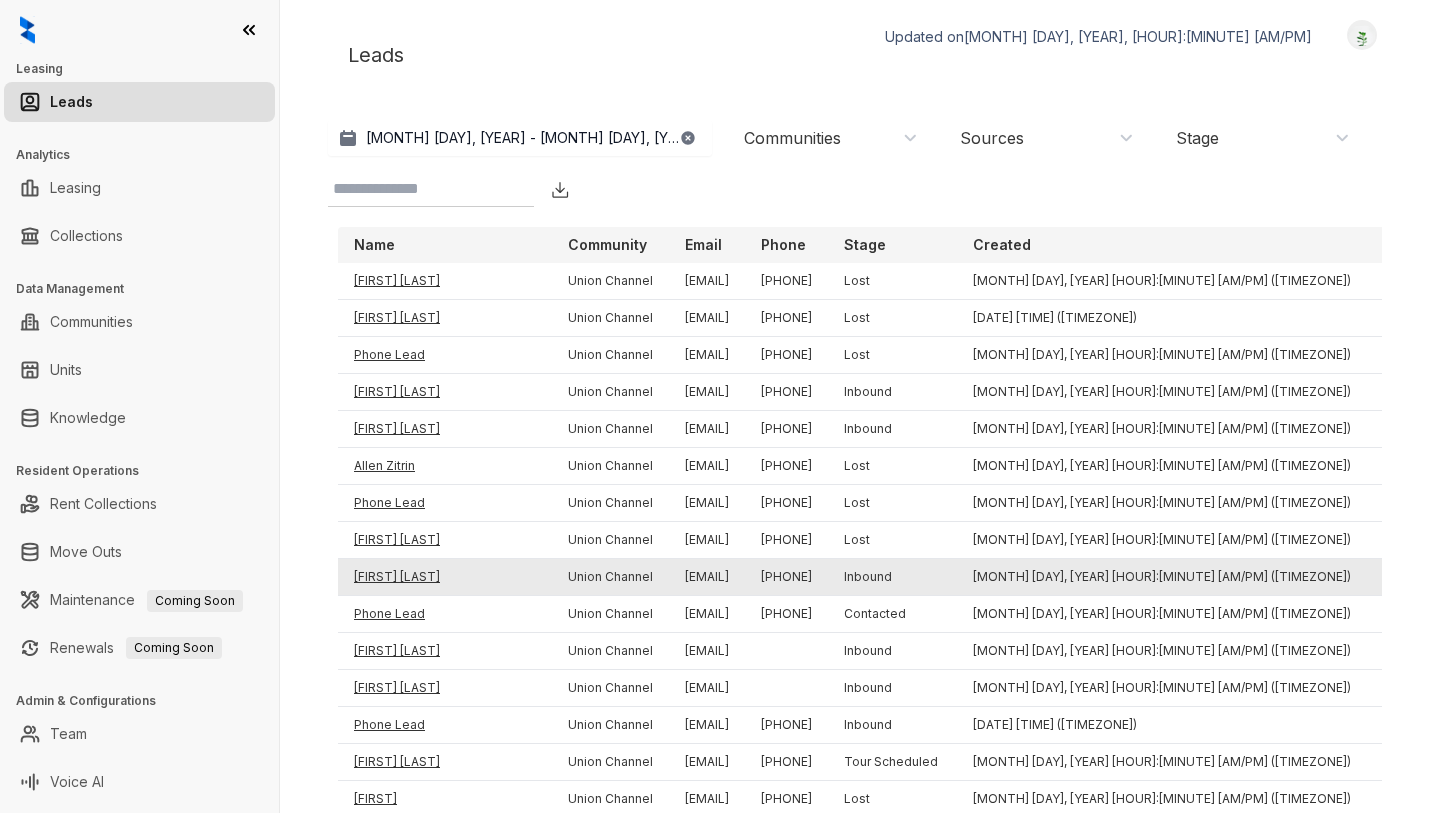 click on "[FIRST] [LAST]" at bounding box center (445, 577) 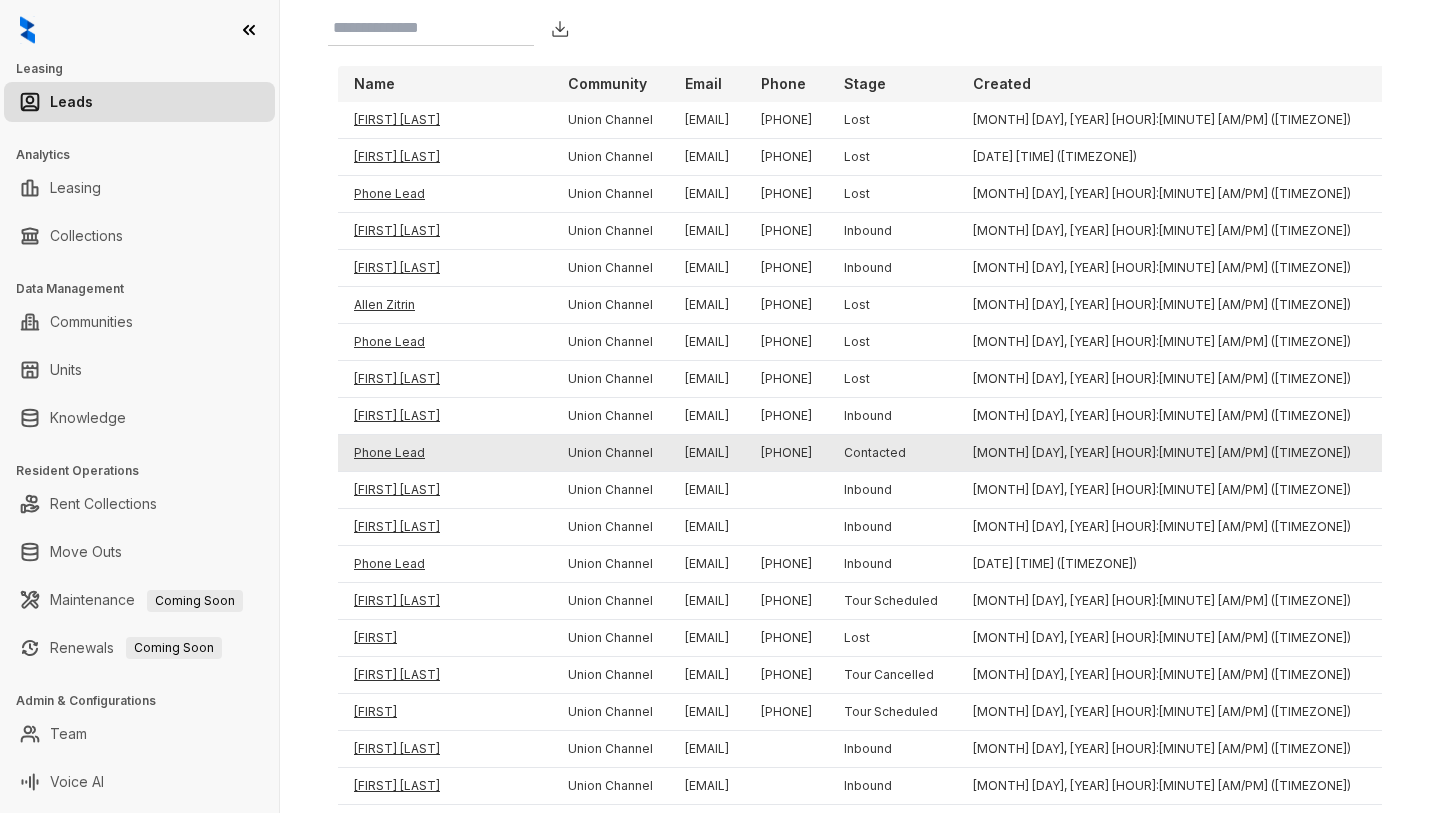 scroll, scrollTop: 168, scrollLeft: 0, axis: vertical 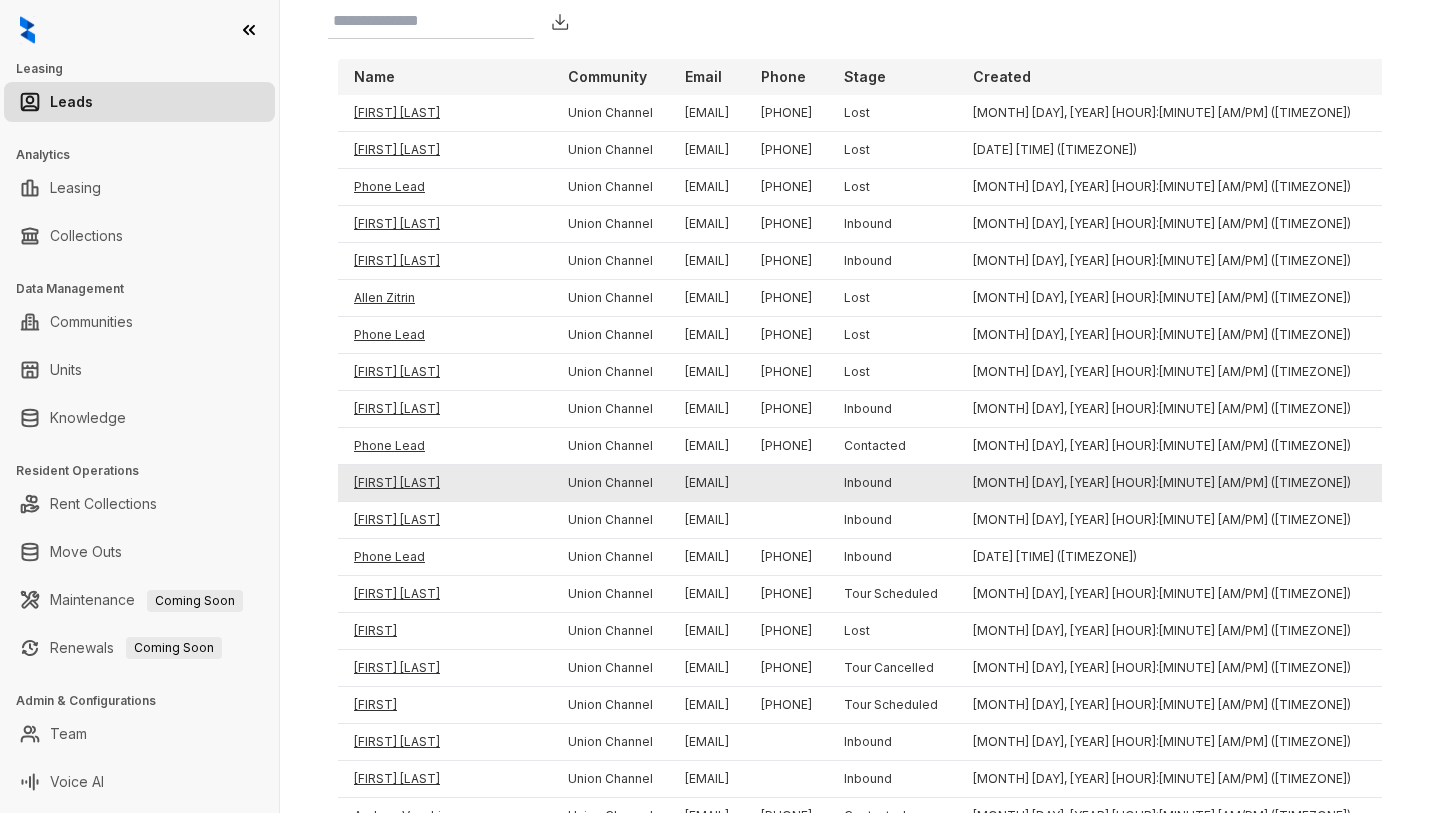 click on "[FIRST] [LAST]" at bounding box center [445, 483] 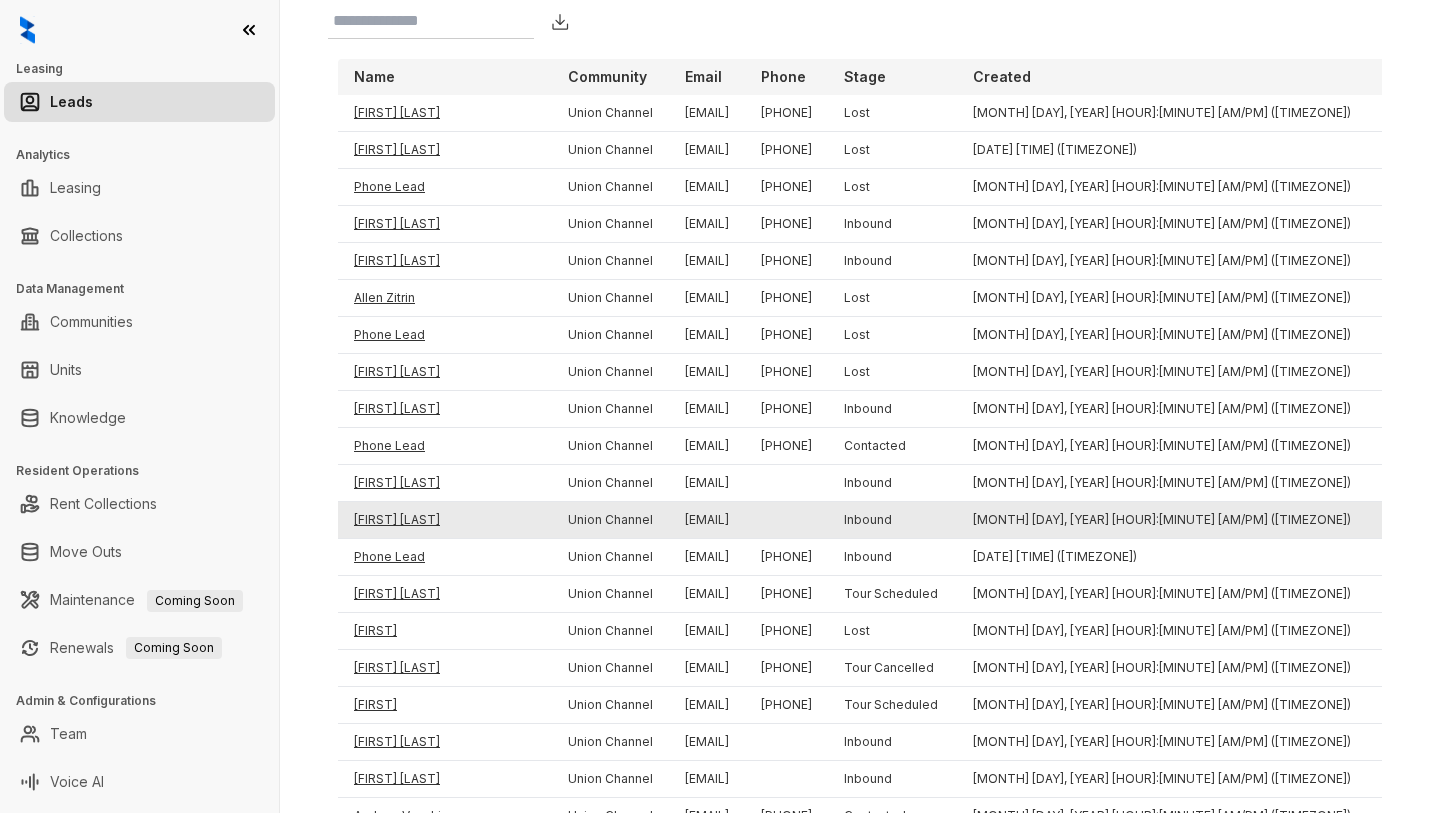 click on "[FIRST] [LAST]" at bounding box center (445, 520) 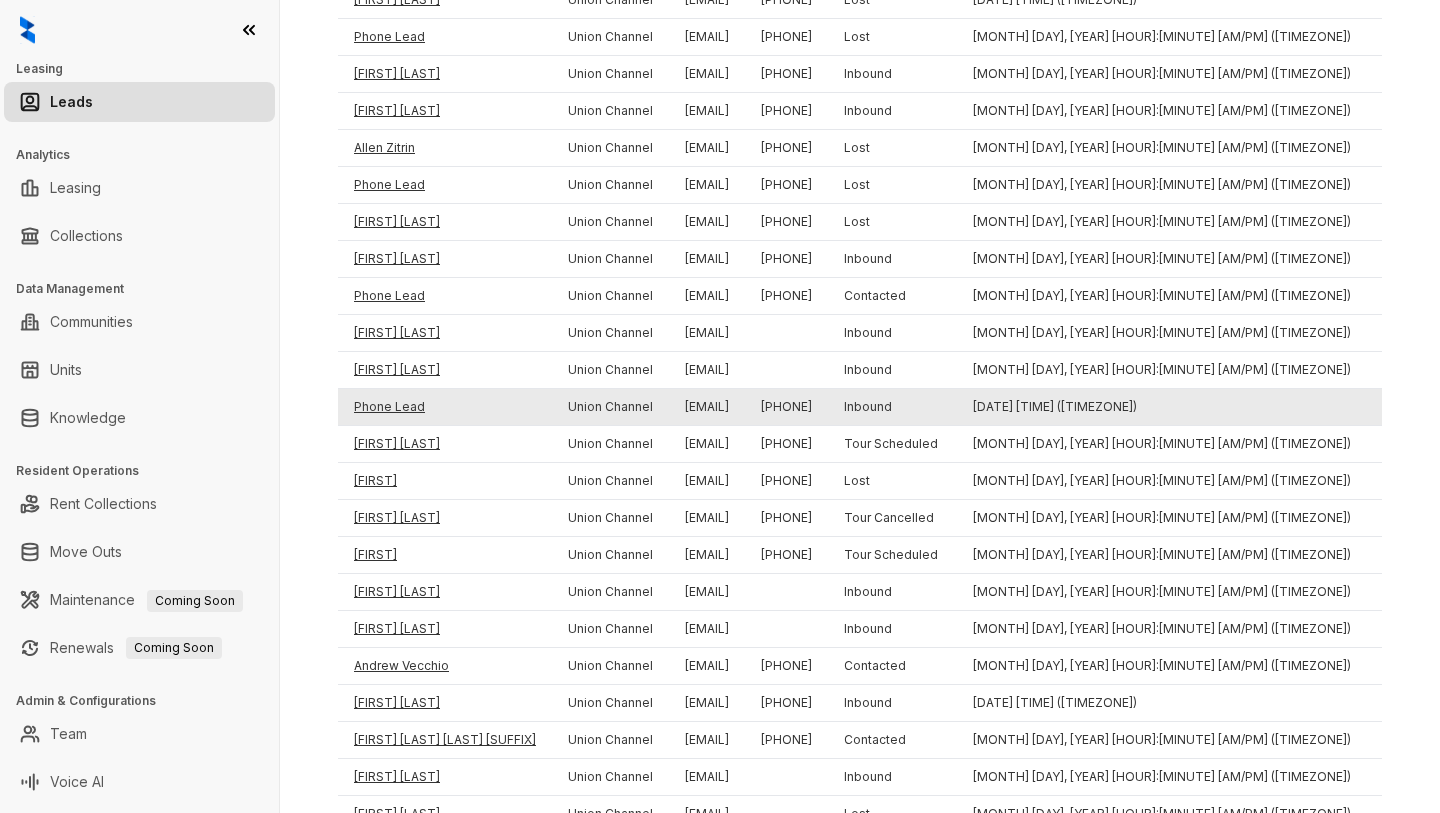 scroll, scrollTop: 364, scrollLeft: 0, axis: vertical 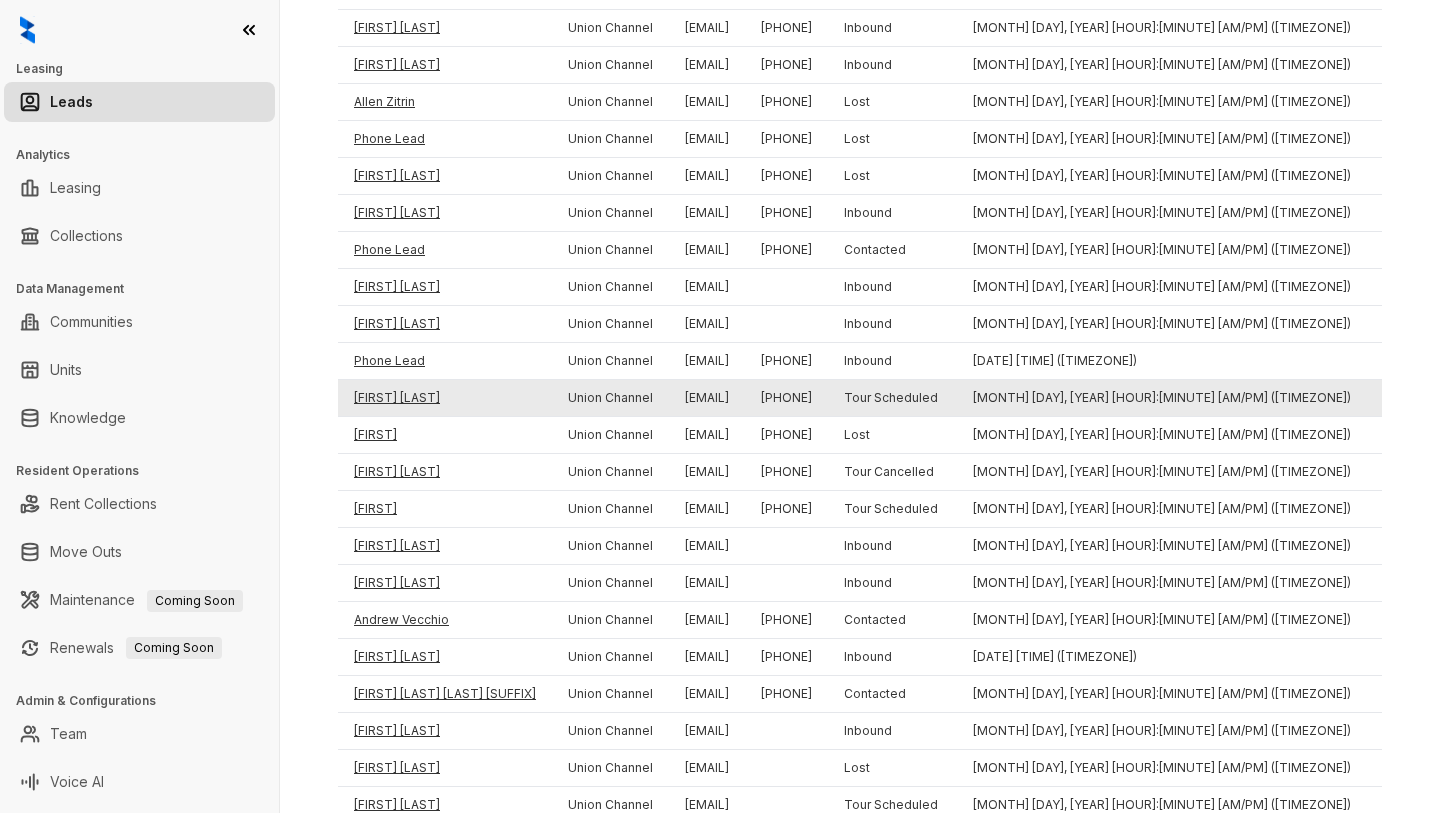 click on "[FIRST] [LAST]" at bounding box center (445, 398) 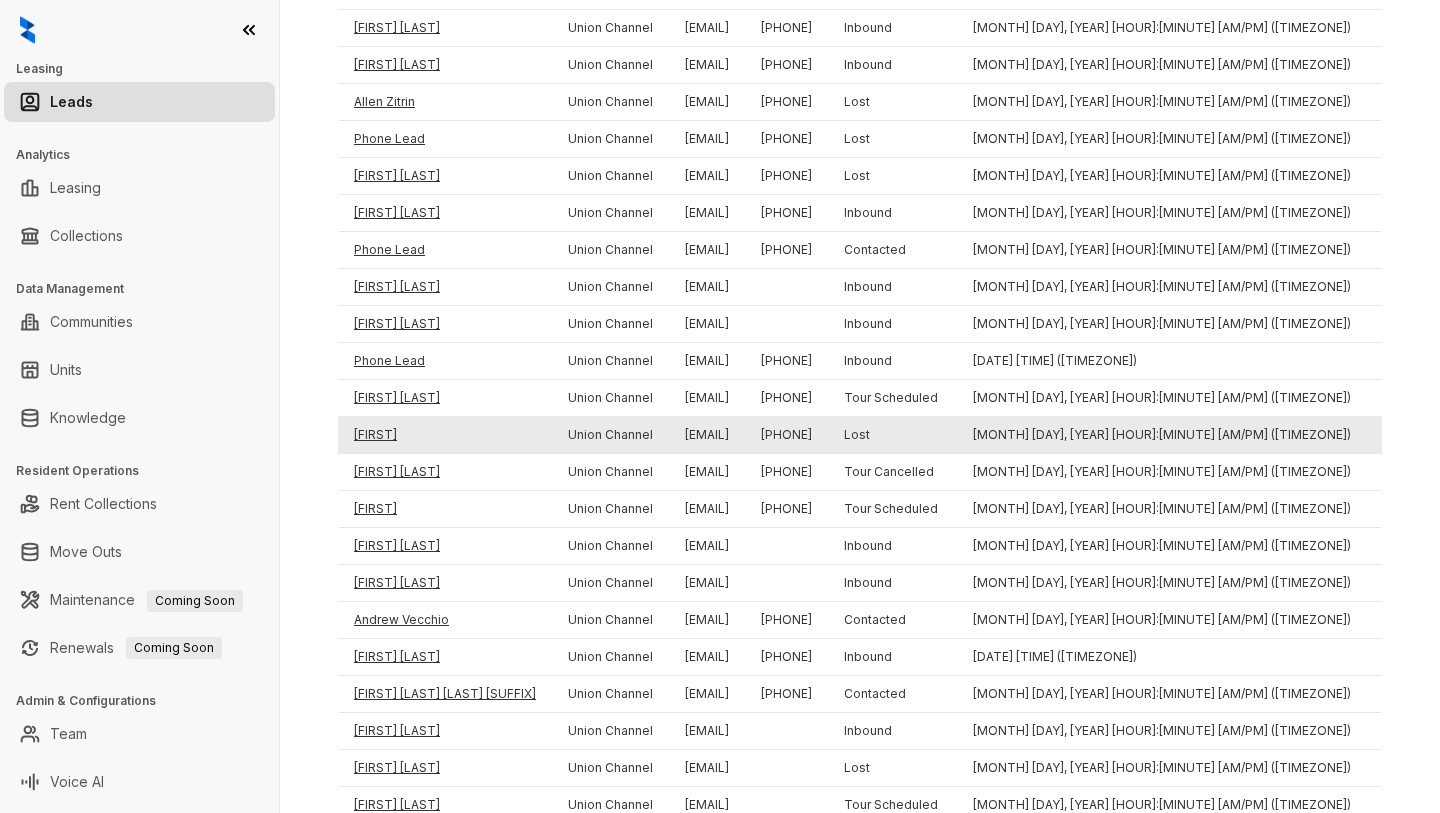 click on "[FIRST]" at bounding box center (445, 435) 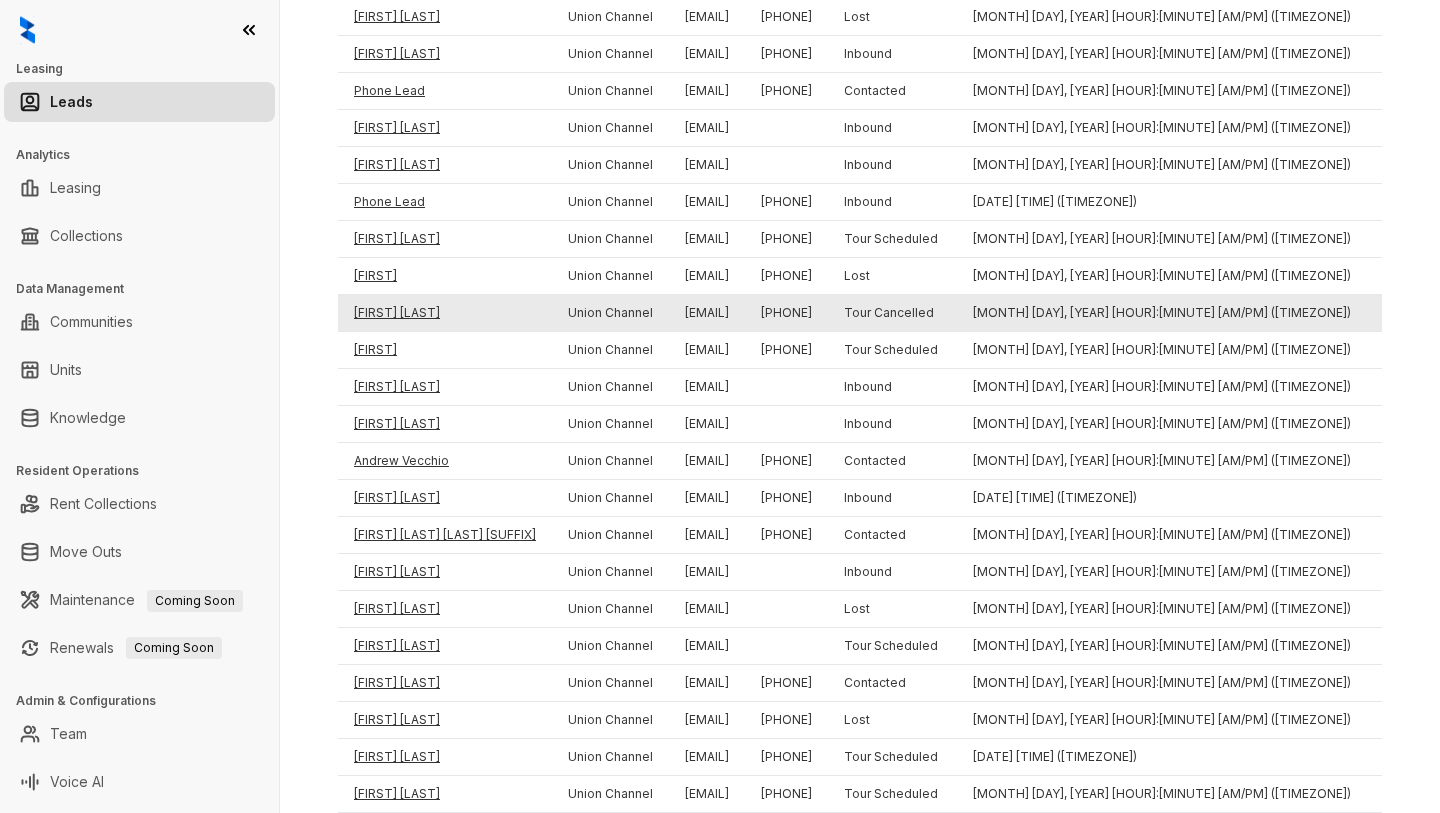 scroll, scrollTop: 524, scrollLeft: 0, axis: vertical 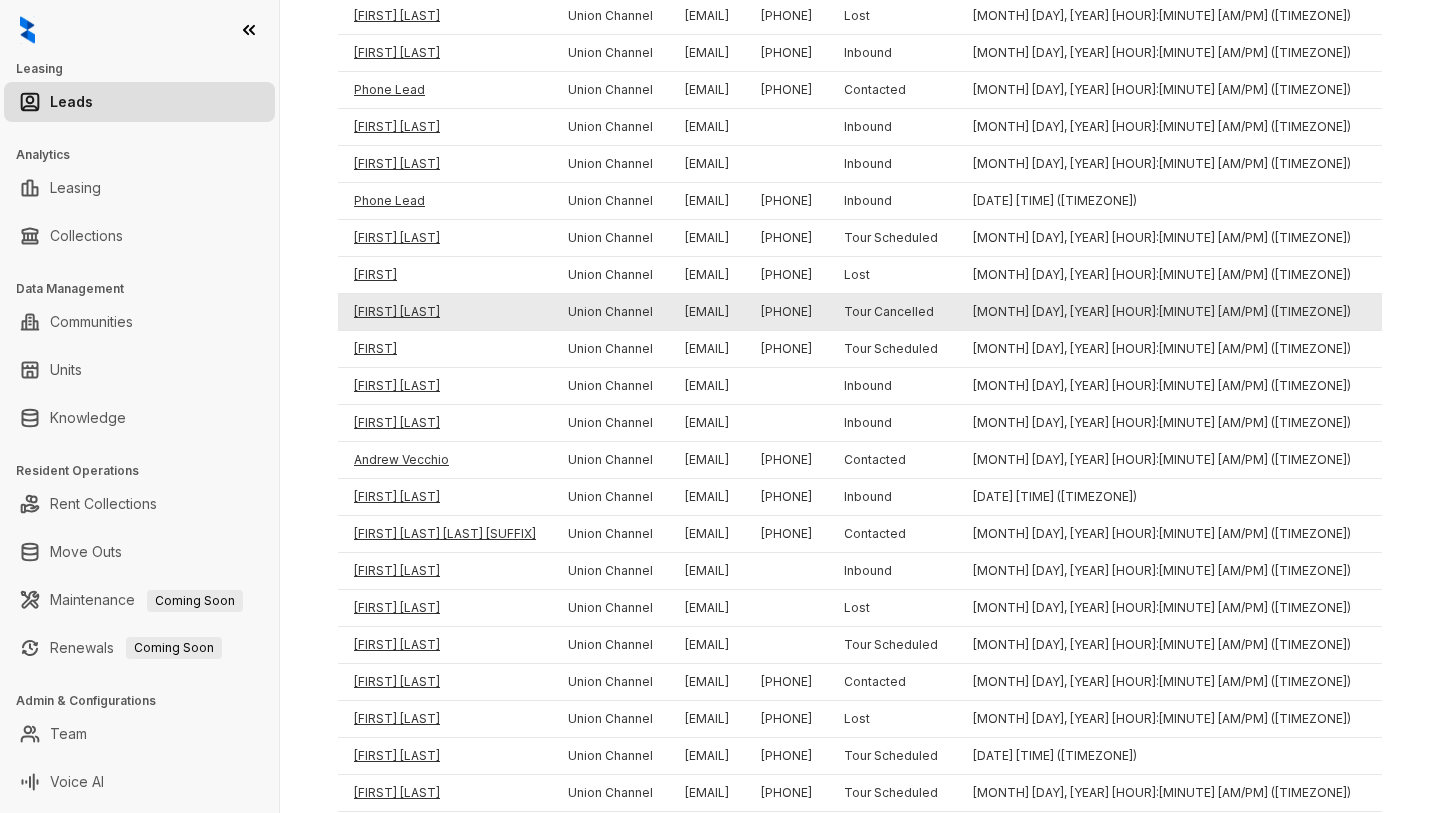 click on "[FIRST] [LAST]" at bounding box center [445, 312] 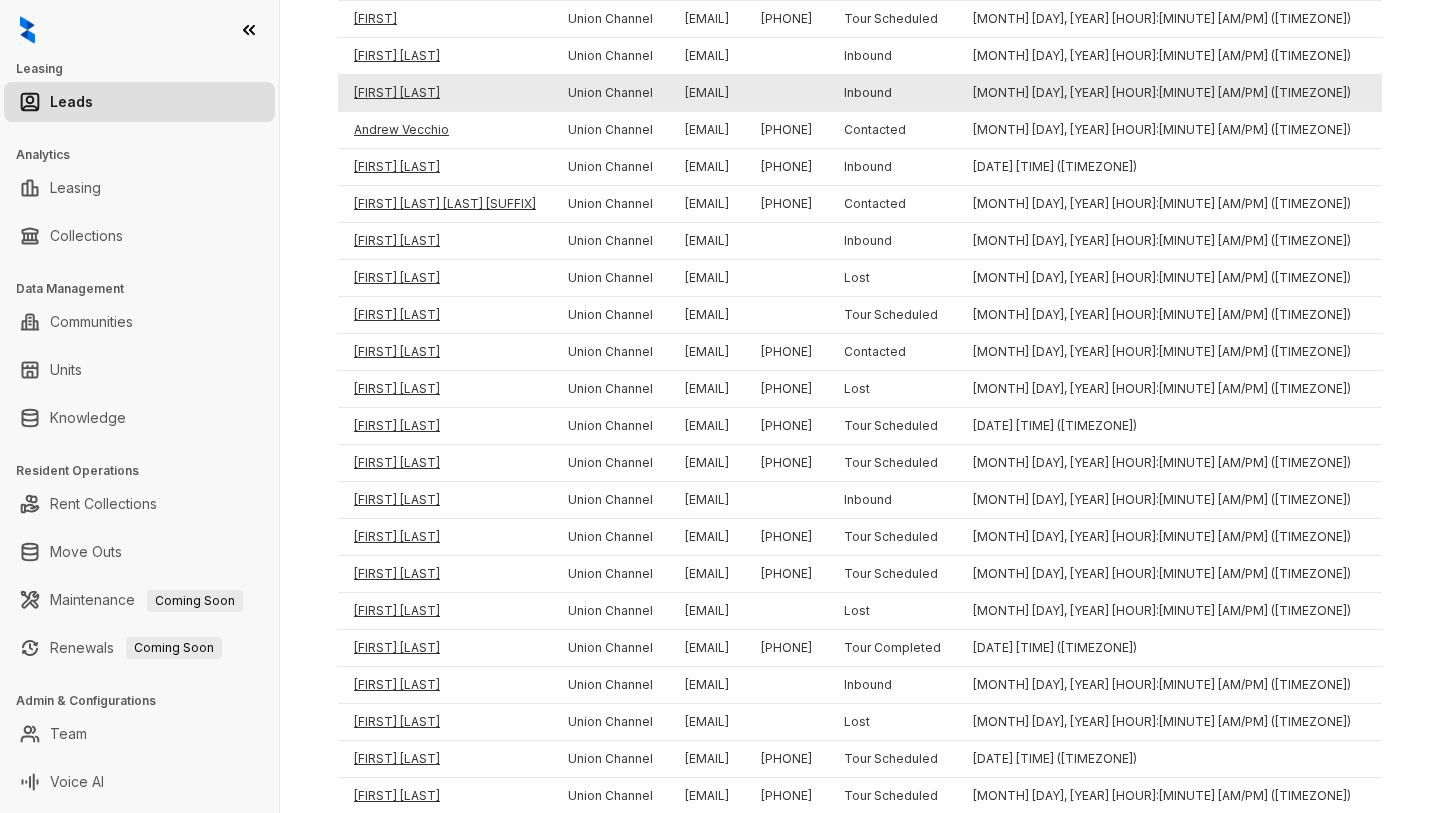 scroll, scrollTop: 862, scrollLeft: 0, axis: vertical 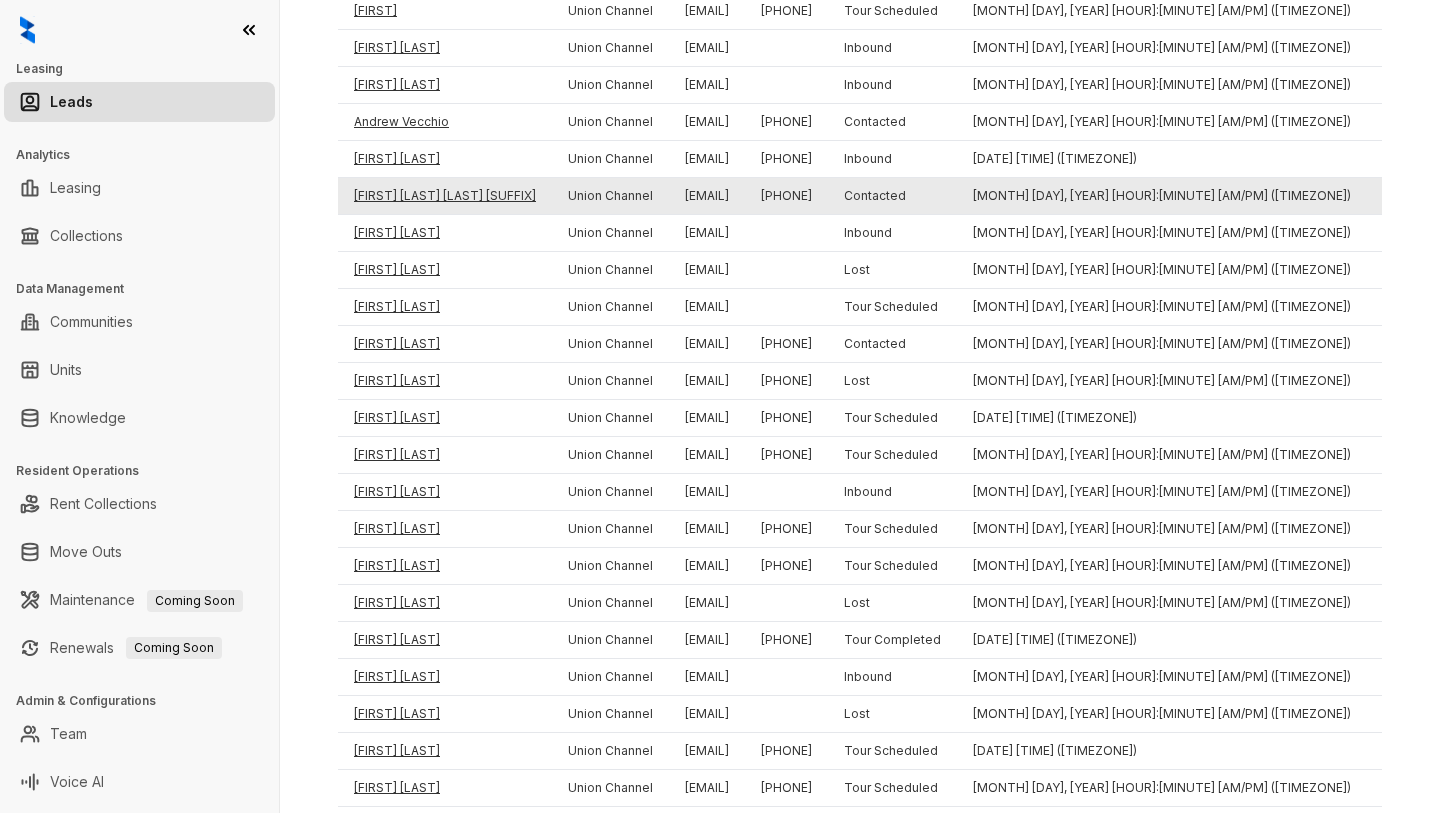 click on "[FIRST] [LAST] [LAST] [SUFFIX]" at bounding box center [445, 196] 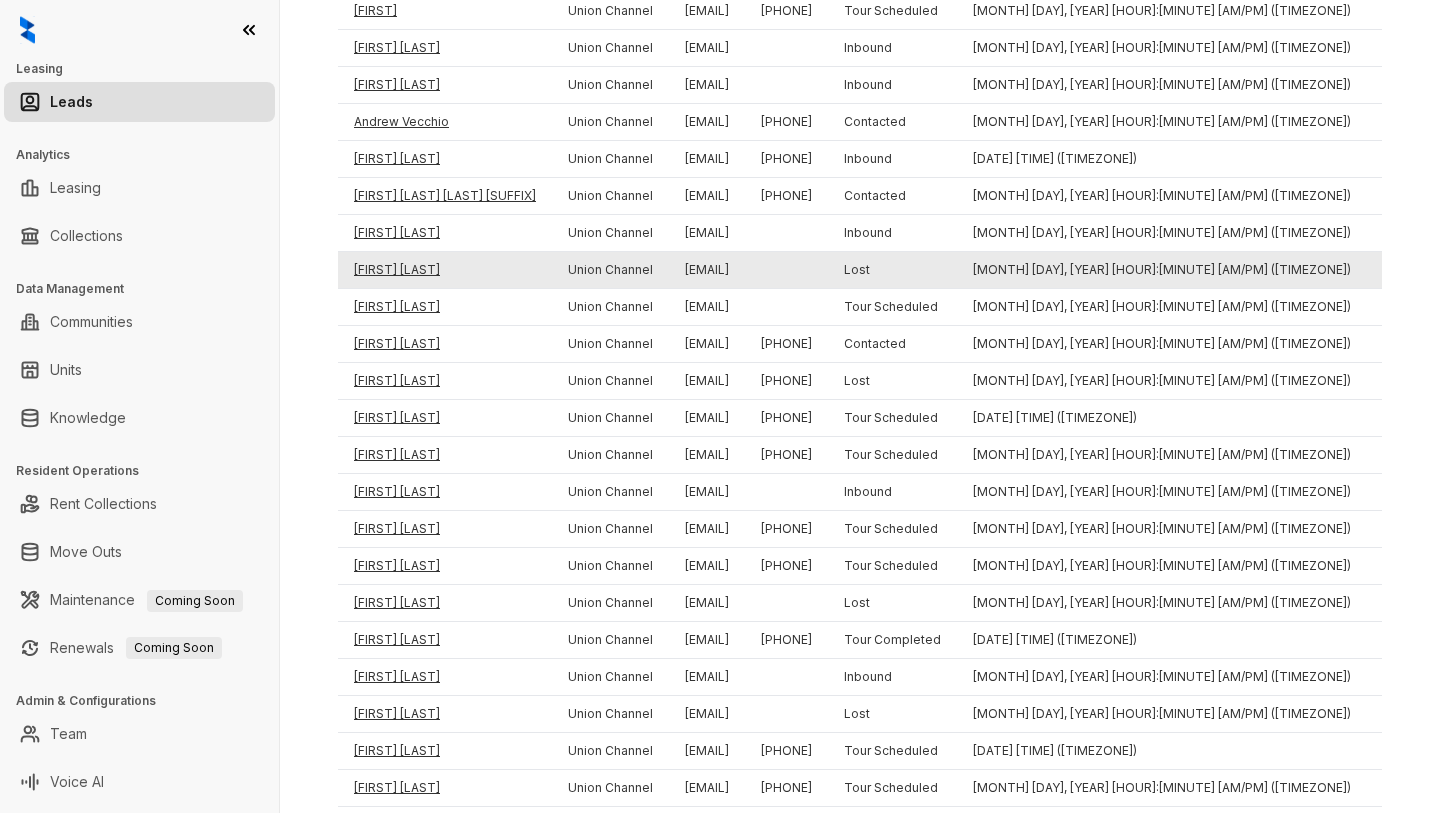 click on "[FIRST] [LAST]" at bounding box center [445, 270] 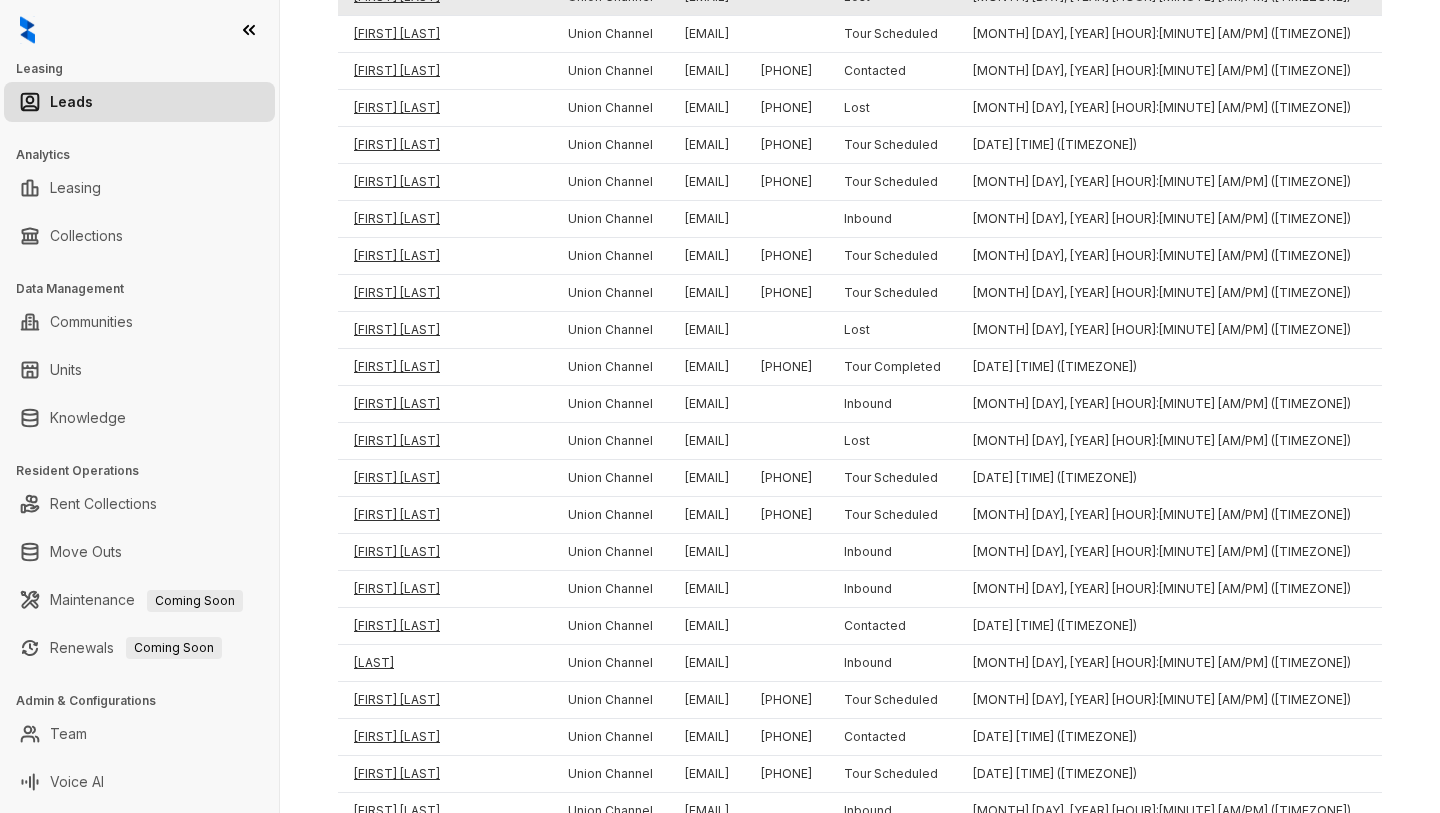 scroll, scrollTop: 1139, scrollLeft: 0, axis: vertical 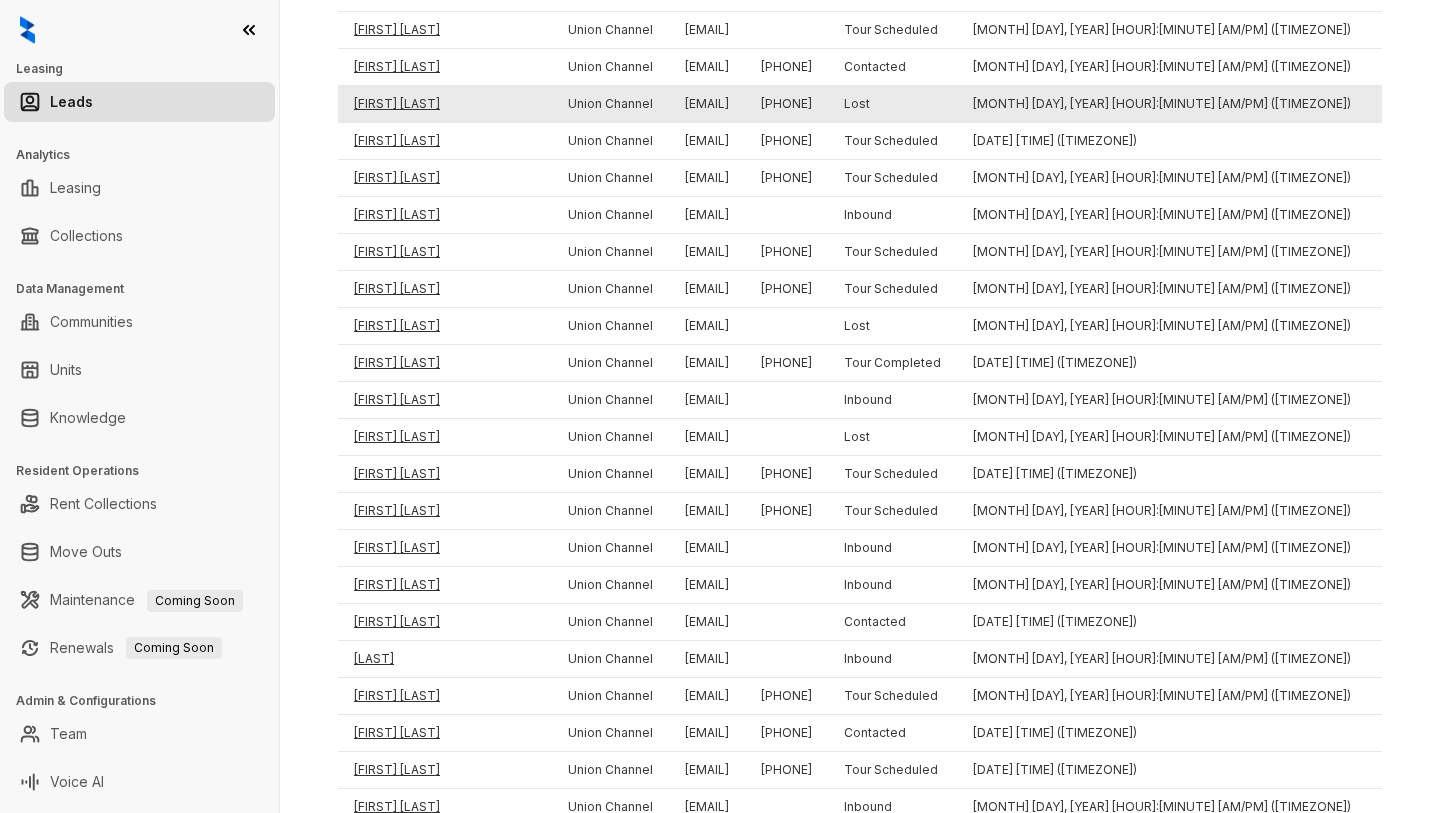 click on "[FIRST] [LAST]" at bounding box center [445, 104] 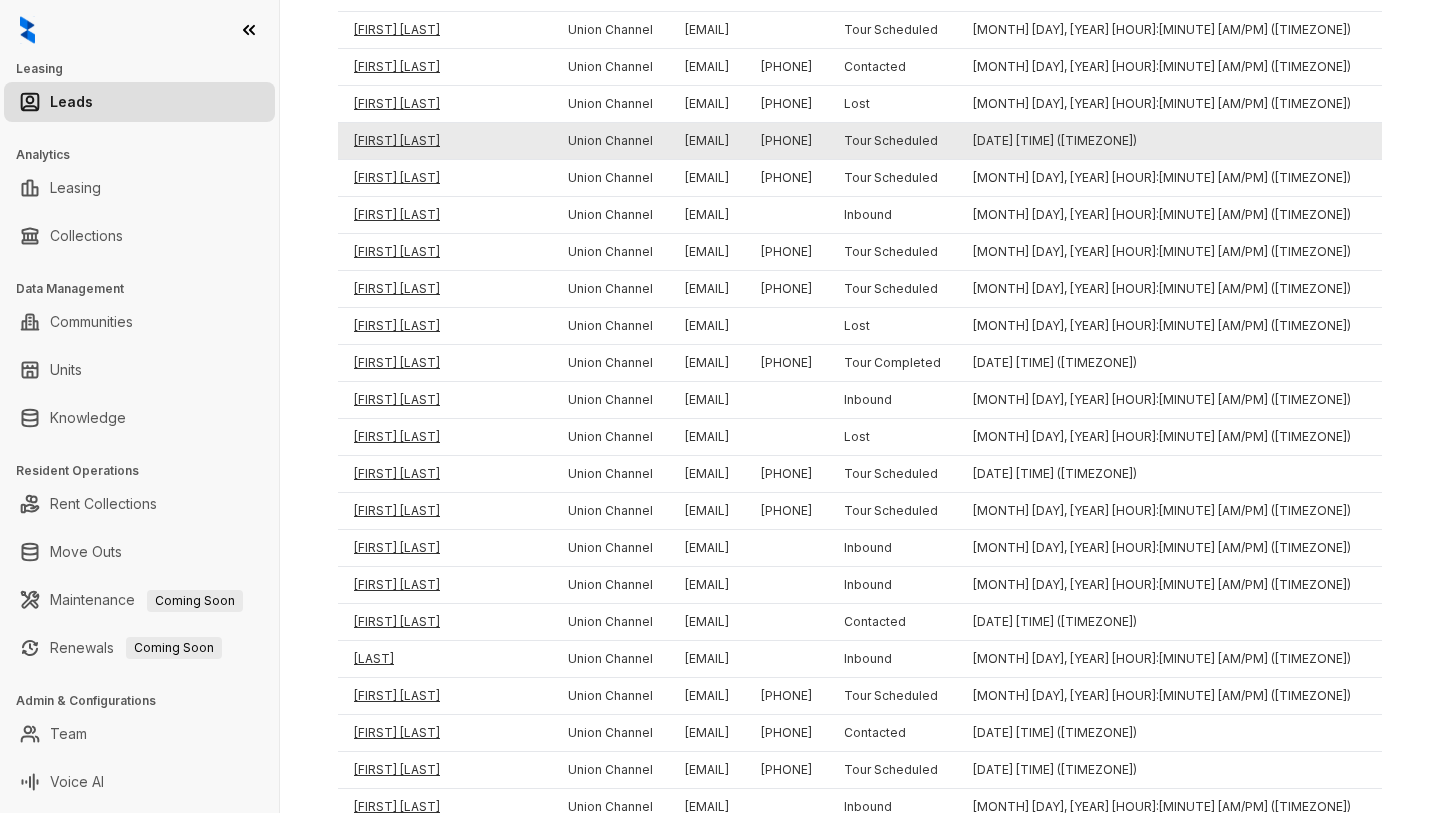 click on "[FIRST] [LAST]" at bounding box center [445, 141] 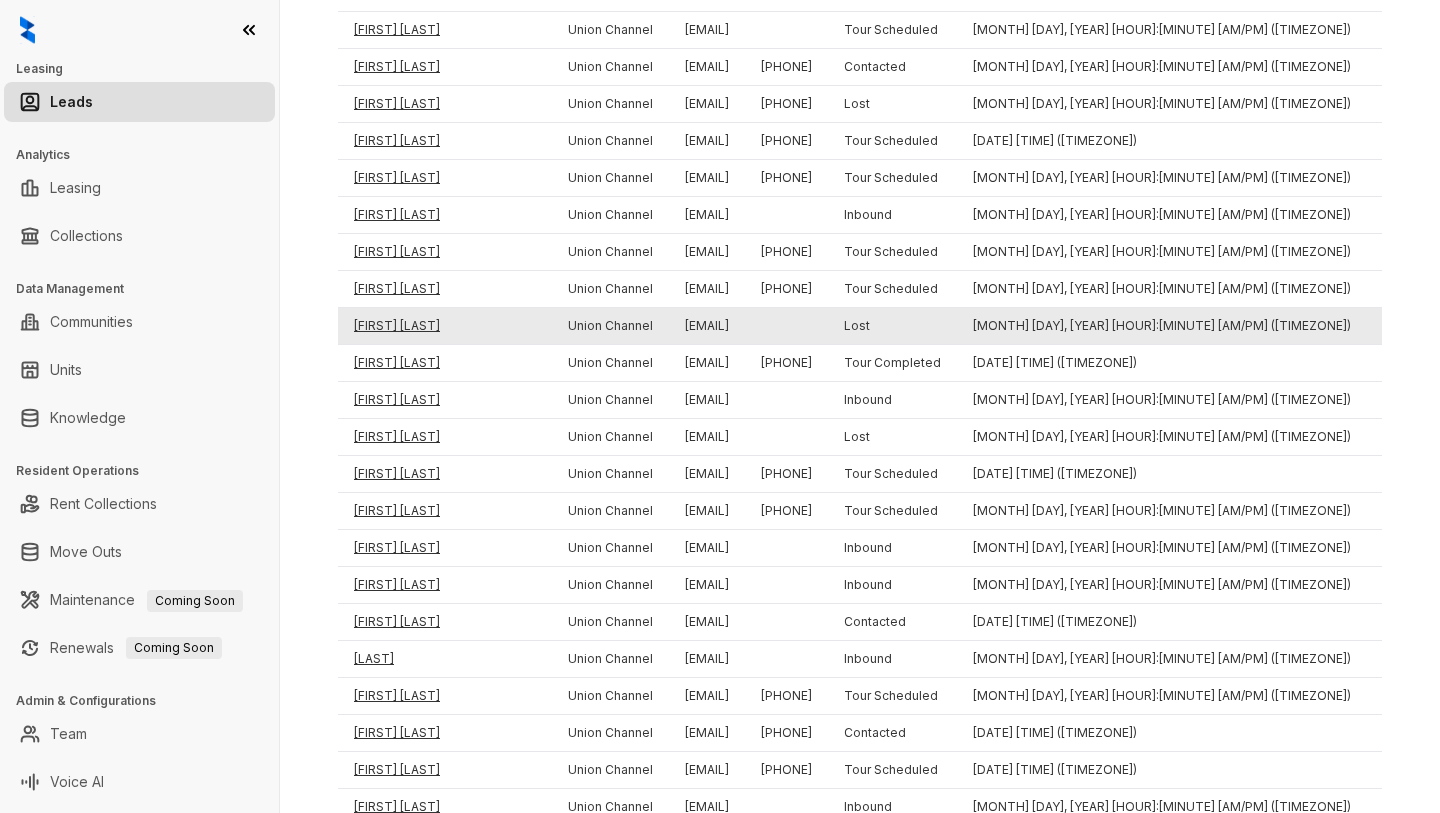 click on "[FIRST] [LAST]" at bounding box center [445, 326] 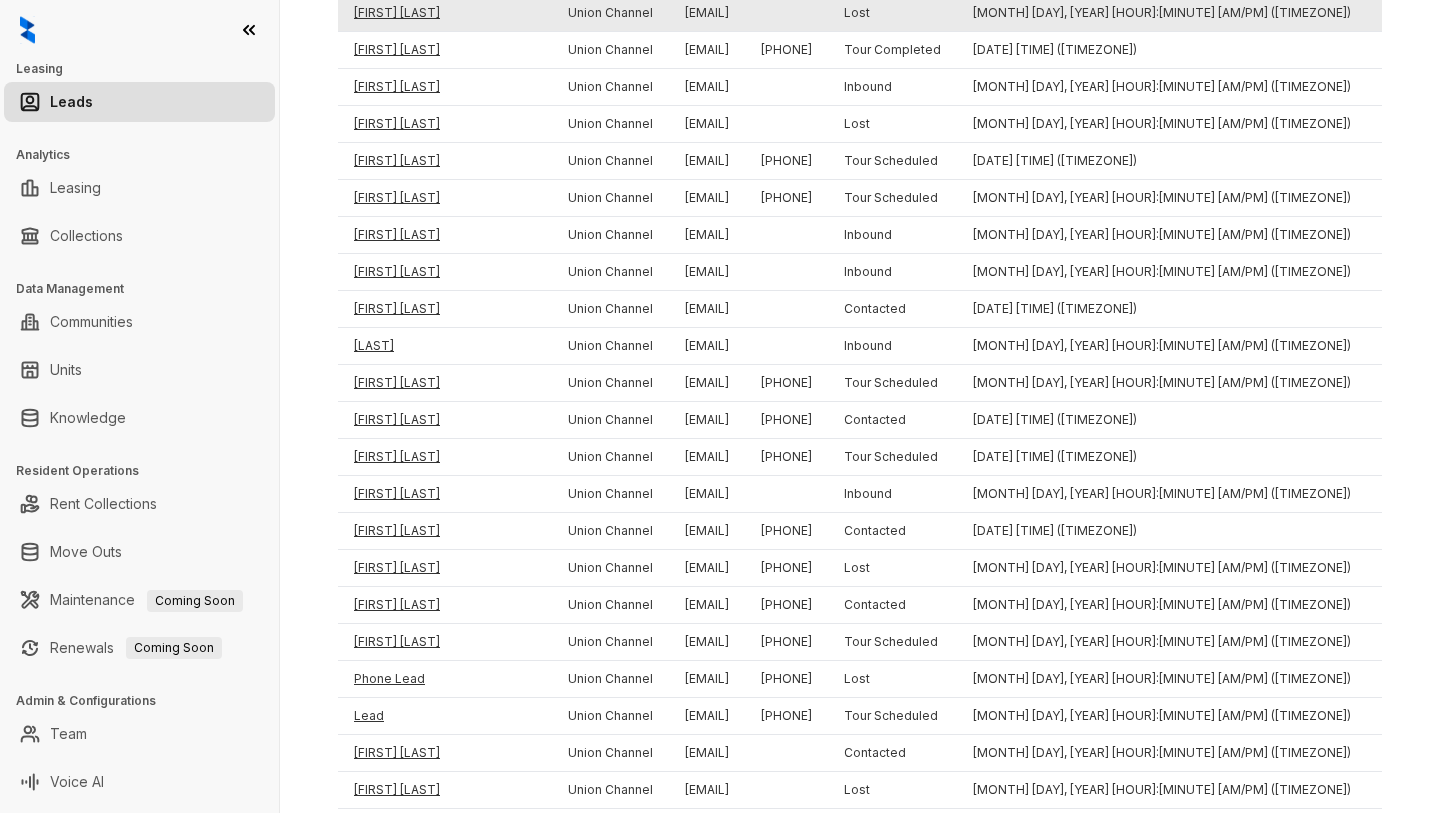 scroll, scrollTop: 1461, scrollLeft: 0, axis: vertical 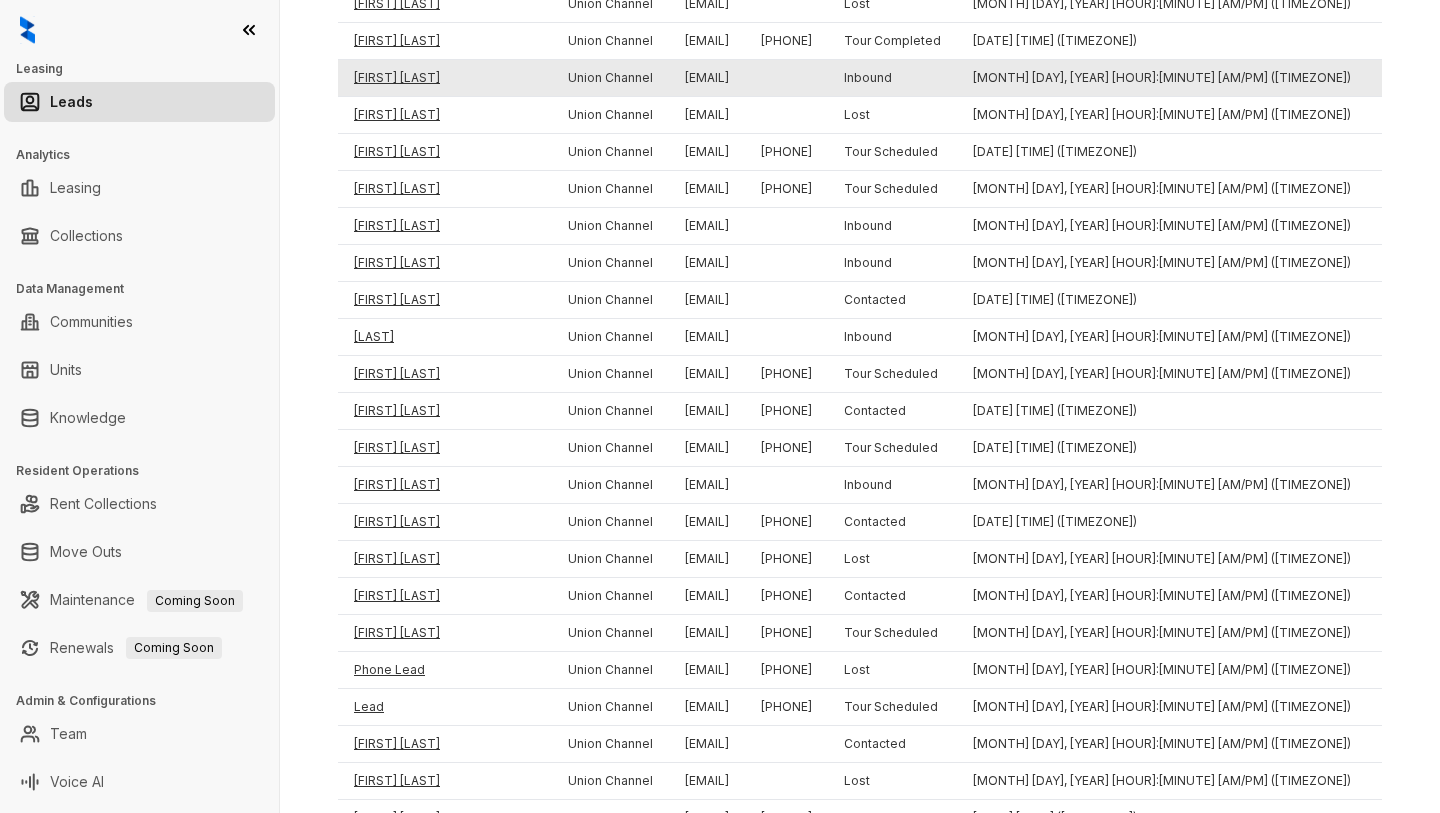 click on "[FIRST] [LAST]" at bounding box center (445, 78) 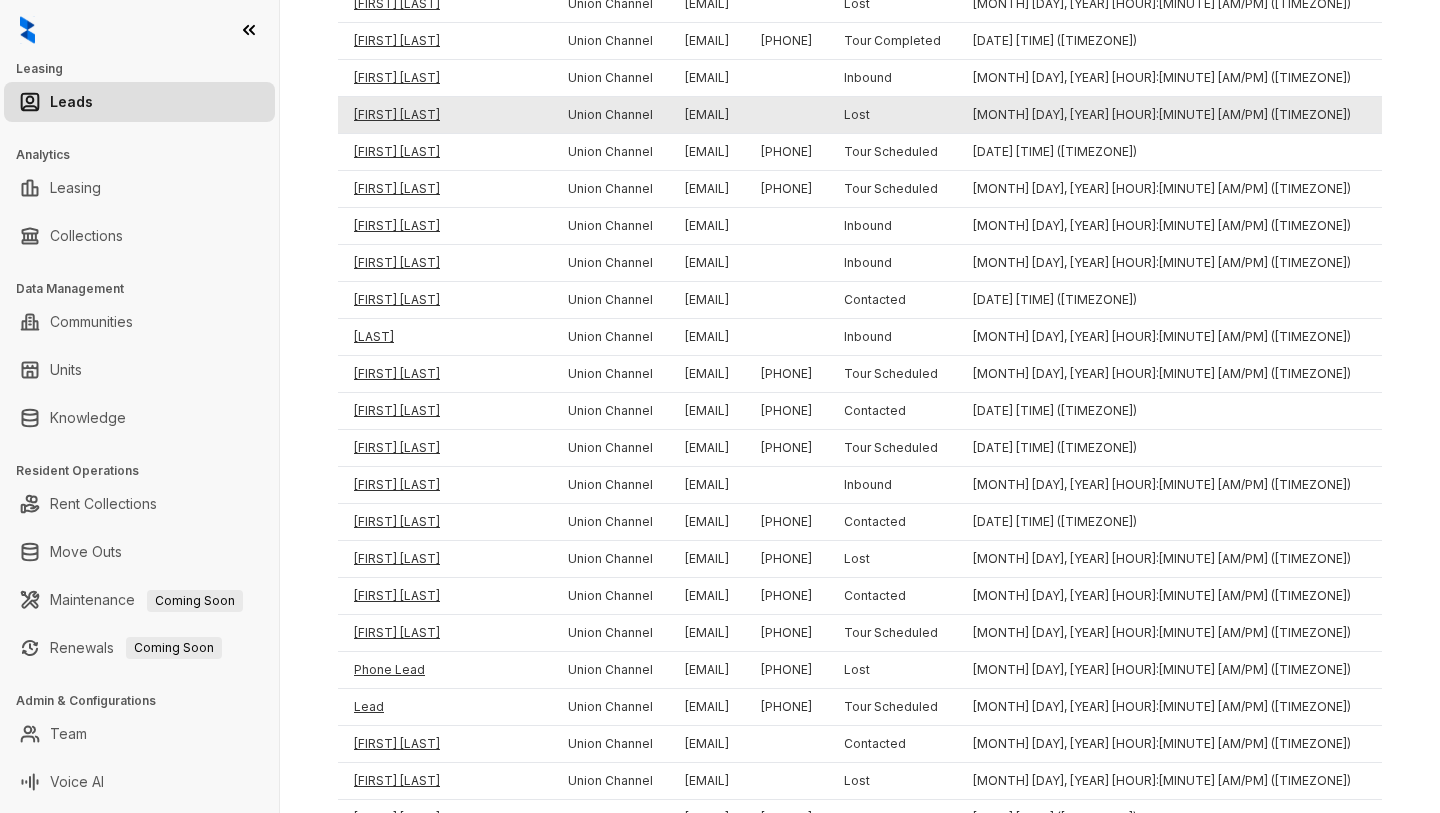 click on "[FIRST] [LAST]" at bounding box center [445, 115] 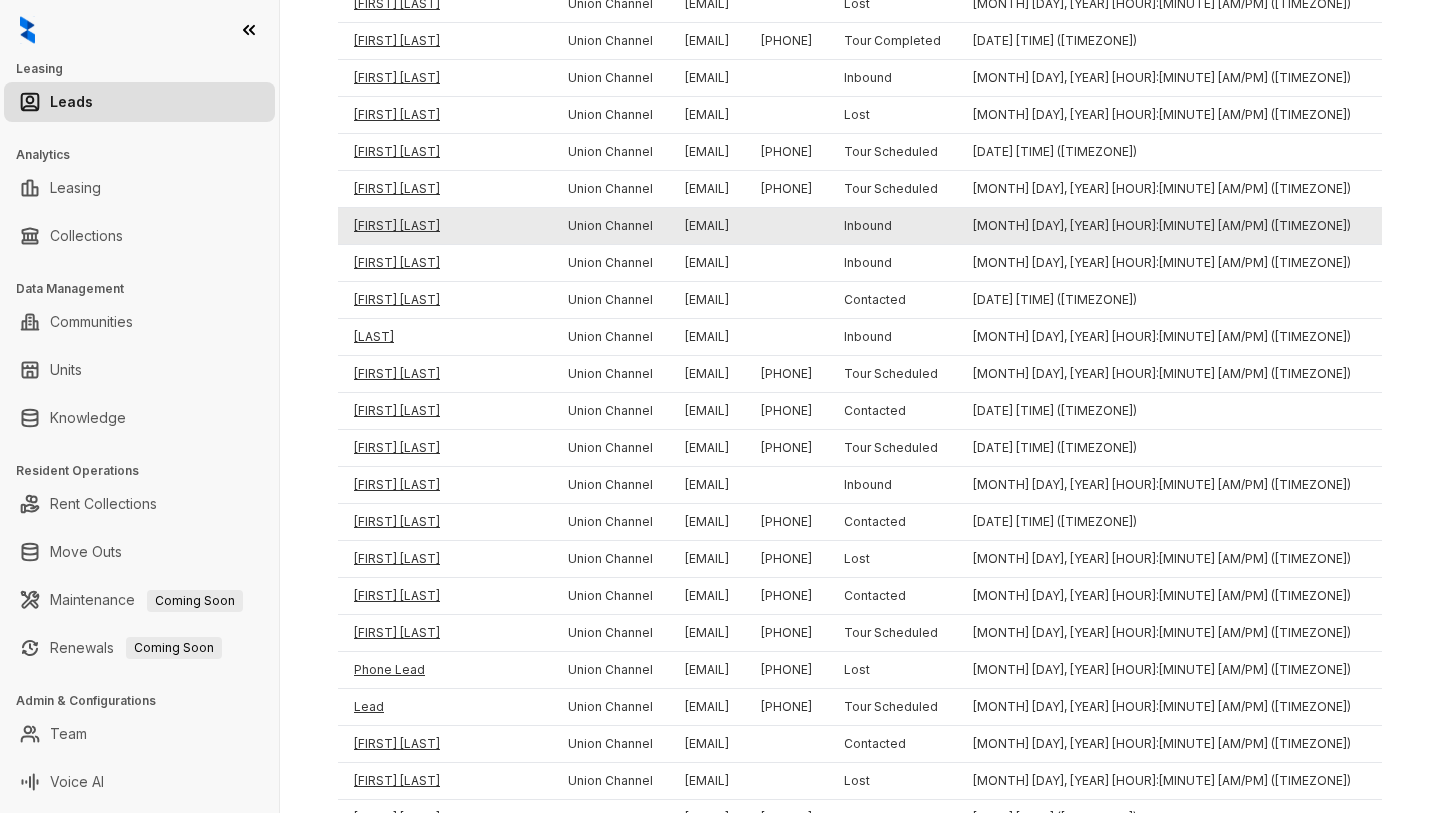 click on "[FIRST] [LAST]" at bounding box center (445, 226) 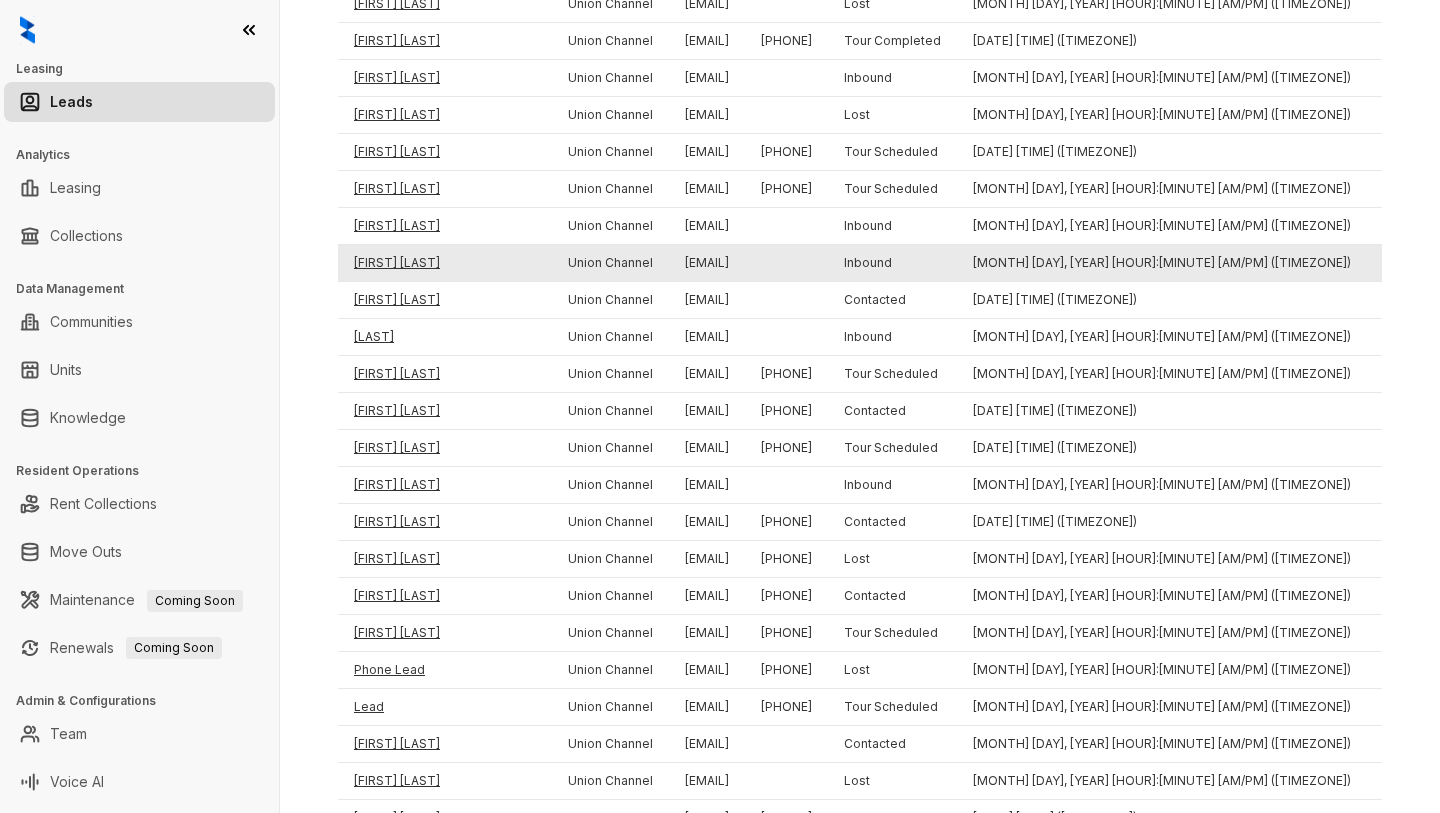 click on "[FIRST] [LAST]" at bounding box center [445, 263] 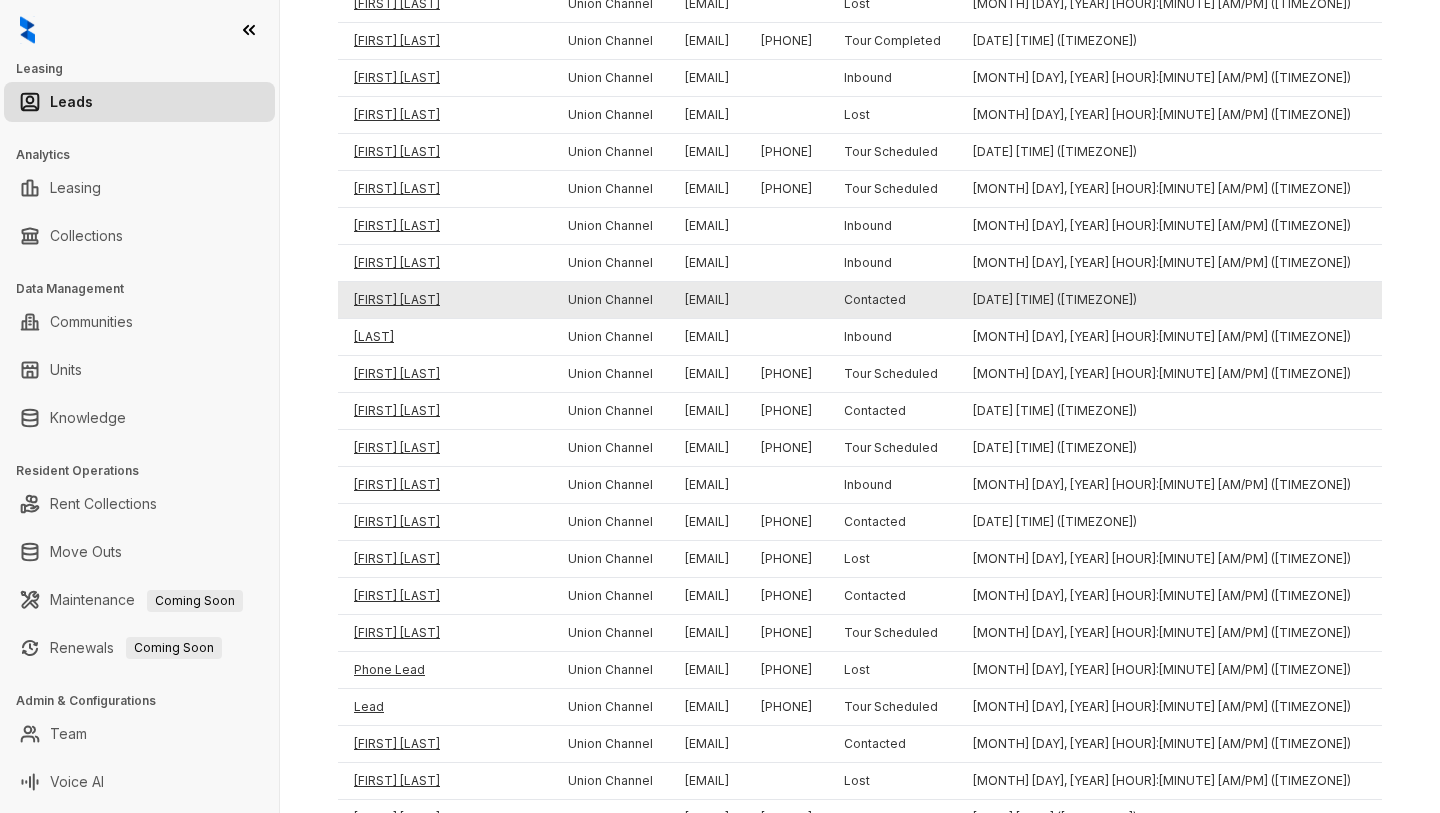 click on "[FIRST] [LAST]" at bounding box center [445, 300] 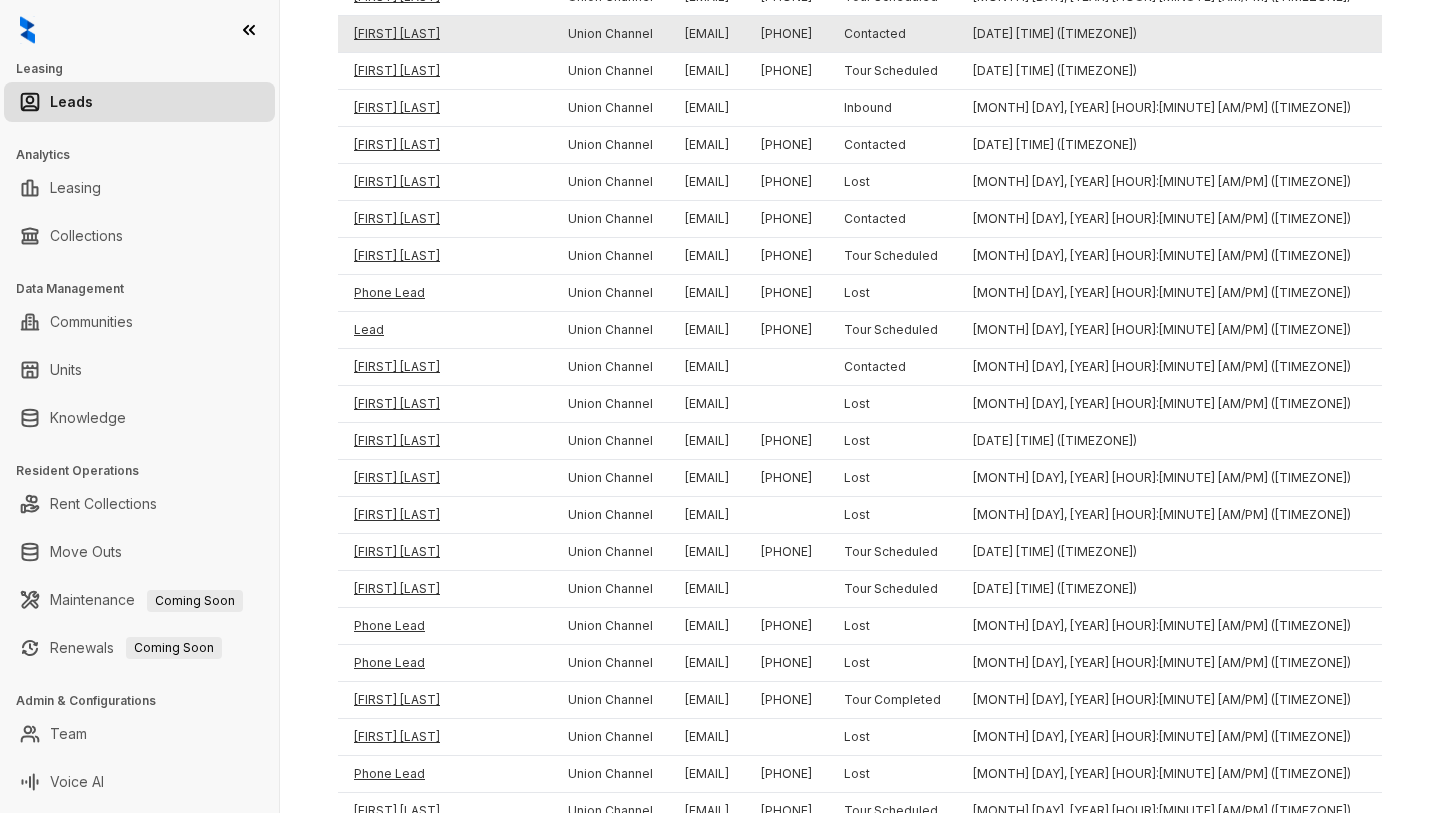 scroll, scrollTop: 1850, scrollLeft: 0, axis: vertical 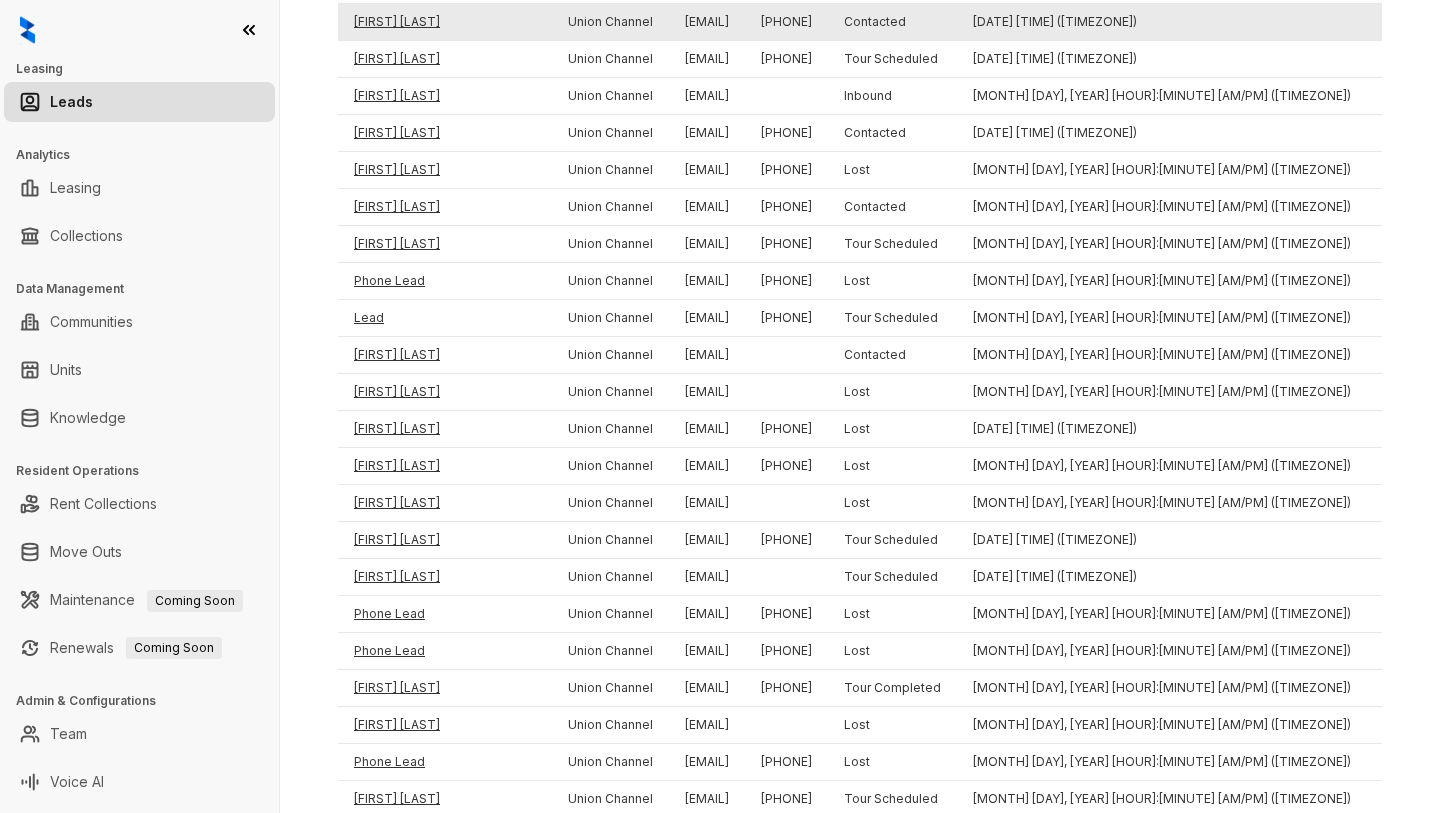 click on "[FIRST] [LAST]" at bounding box center (445, 22) 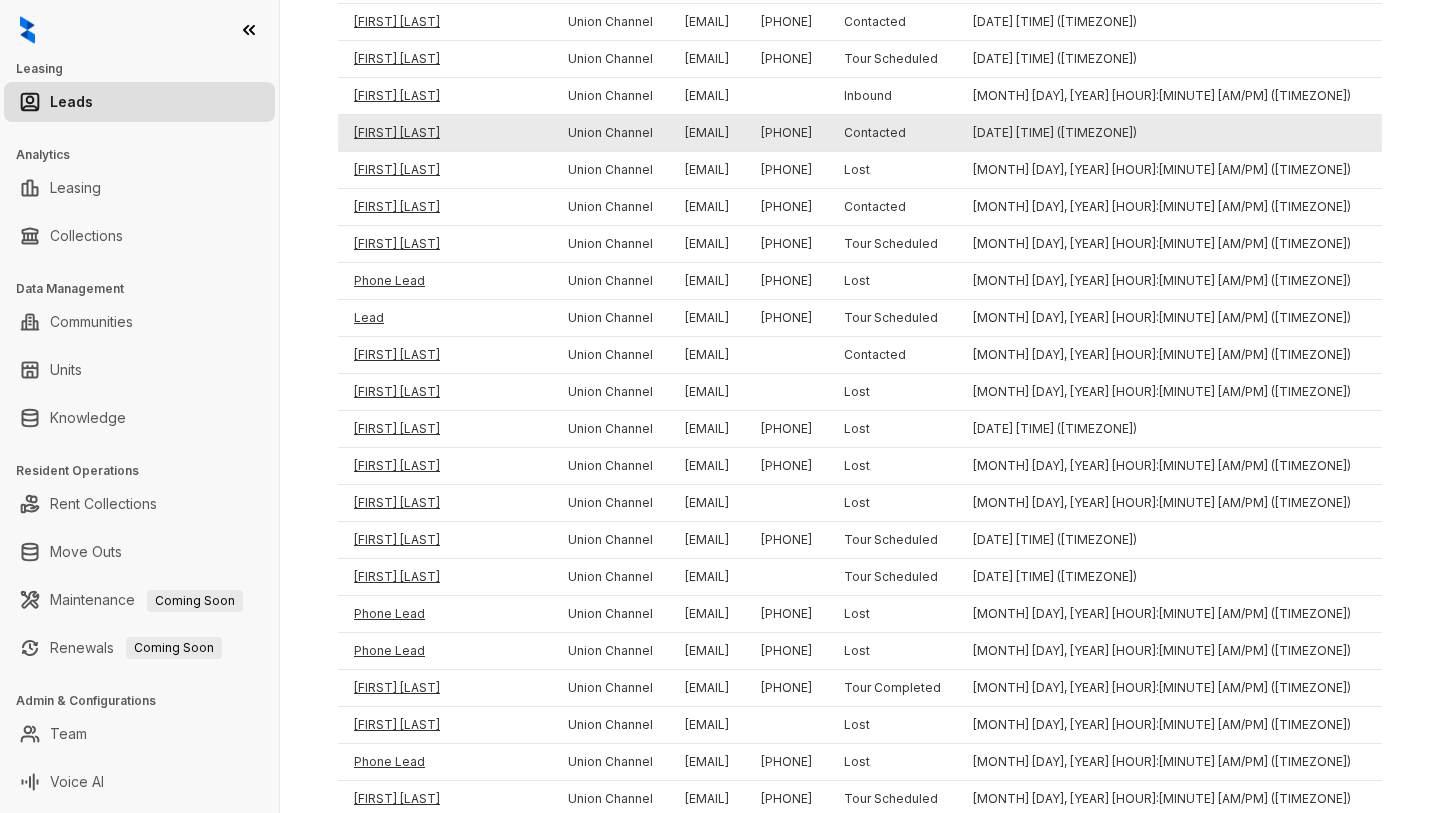 click on "[FIRST] [LAST]" at bounding box center (445, 133) 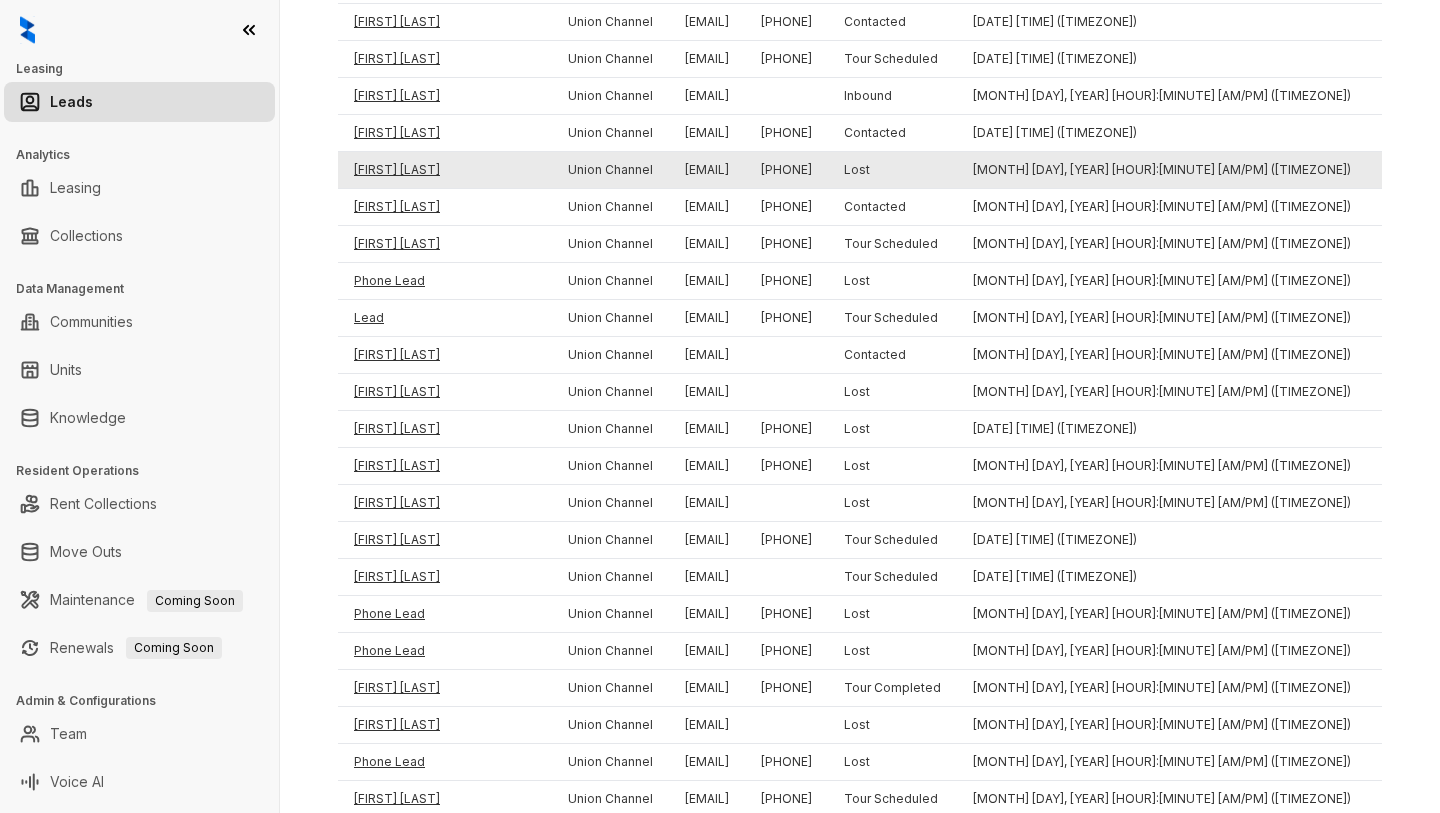 click on "[FIRST] [LAST]" at bounding box center [445, 170] 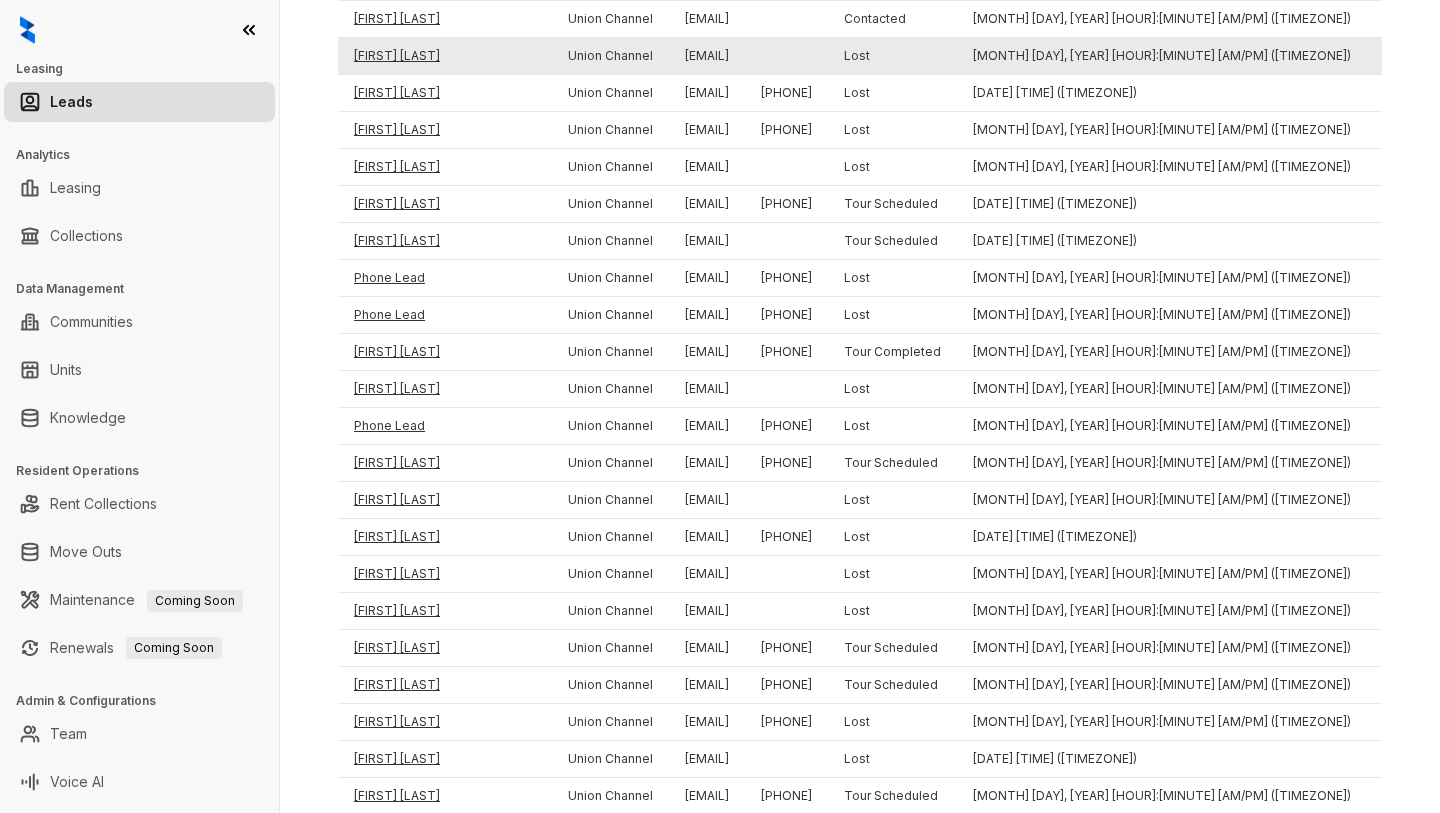 scroll, scrollTop: 2191, scrollLeft: 0, axis: vertical 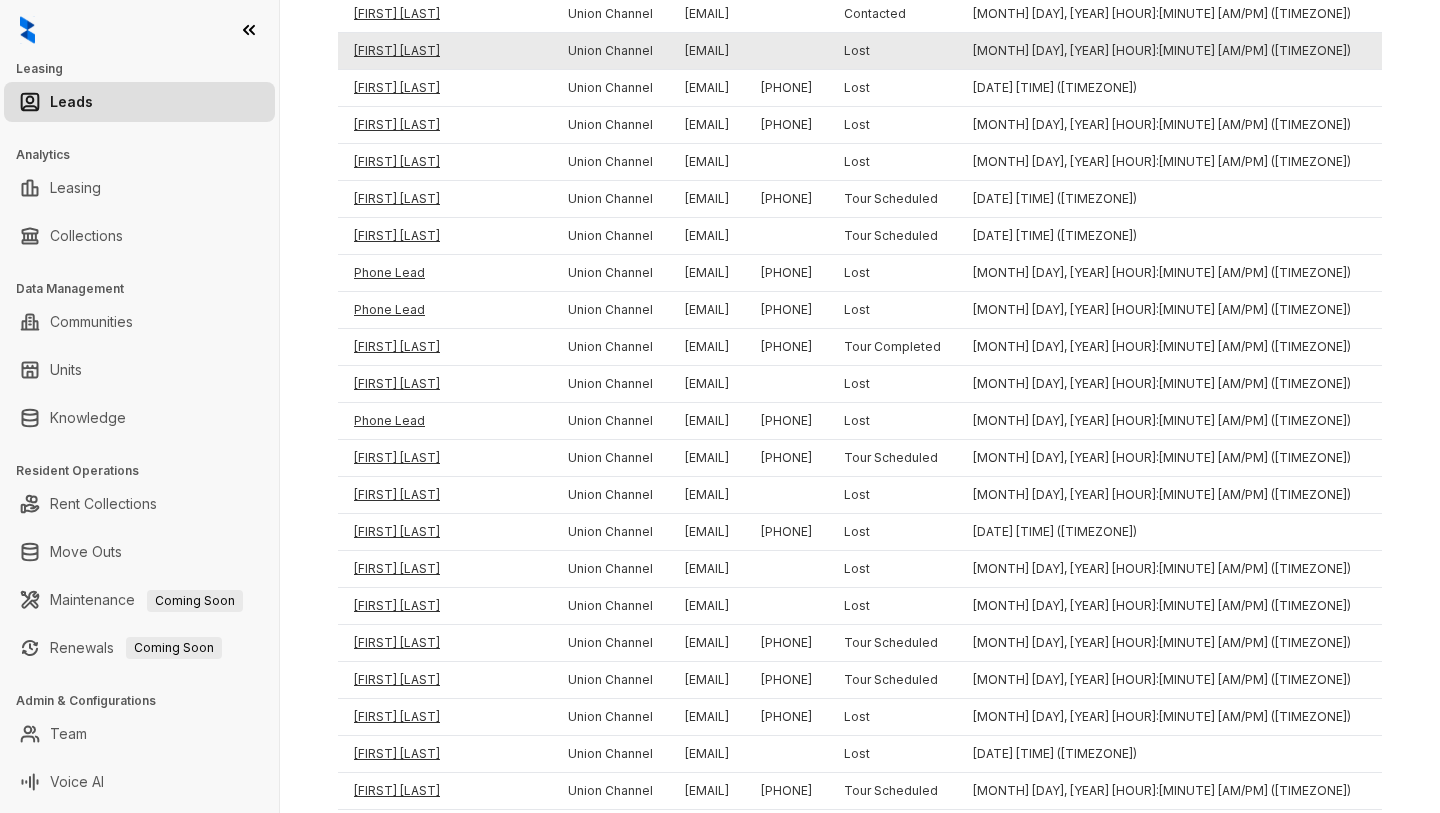 click on "[FIRST] [LAST]" at bounding box center (445, 51) 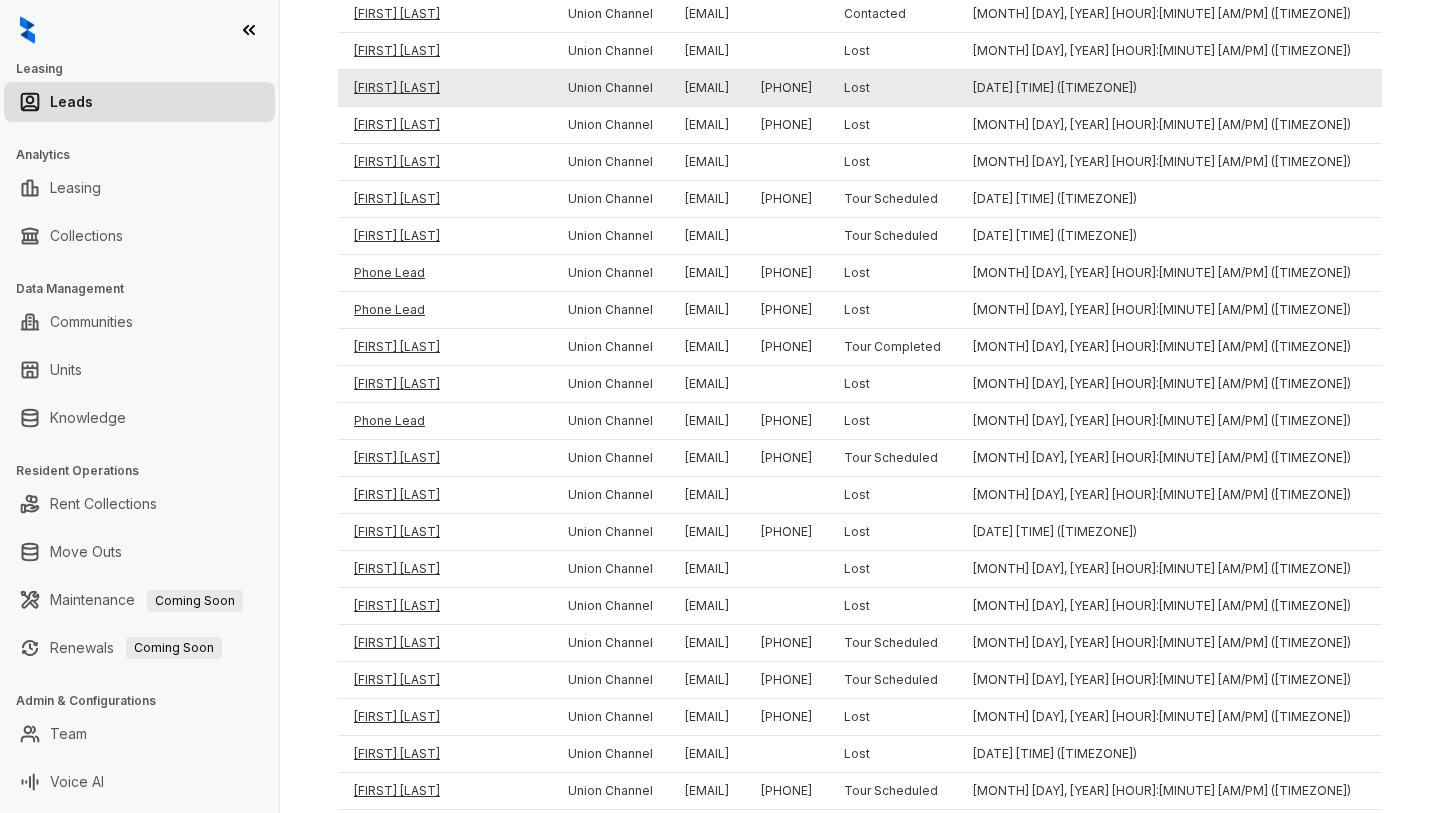 click on "[FIRST] [LAST]" at bounding box center (445, 88) 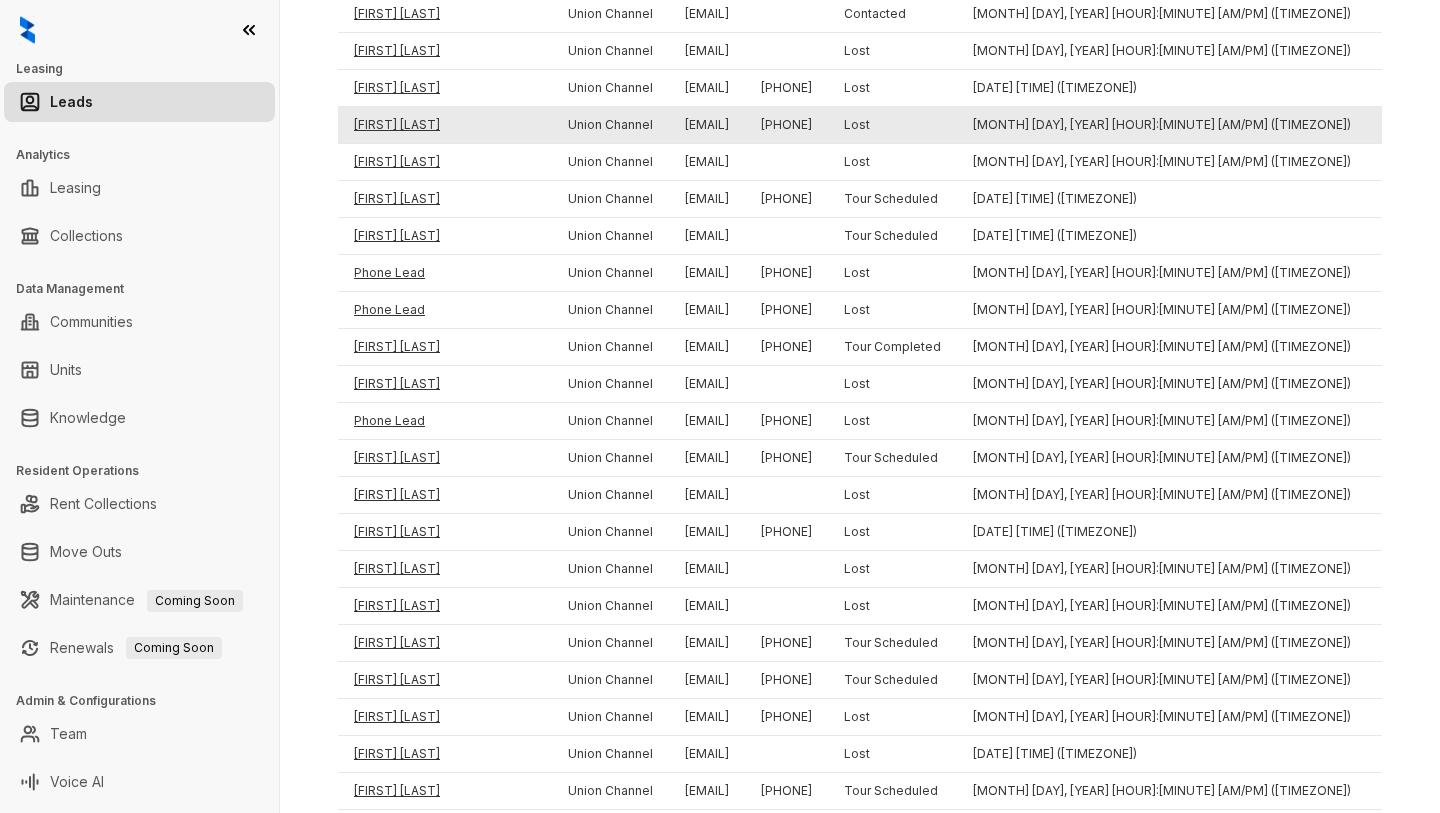 click on "[FIRST] [LAST]" at bounding box center [445, 125] 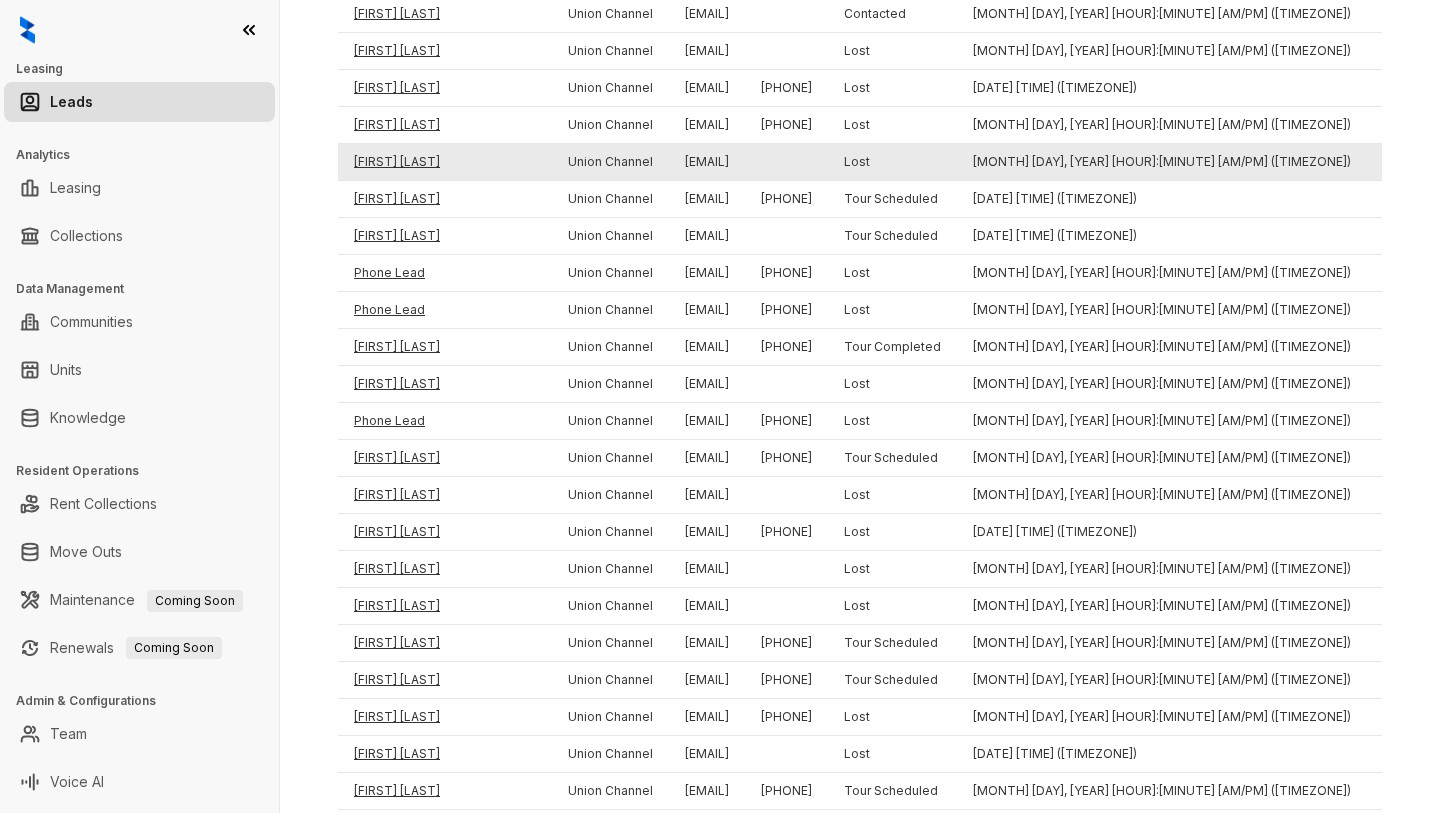 click on "[FIRST] [LAST]" at bounding box center [445, 162] 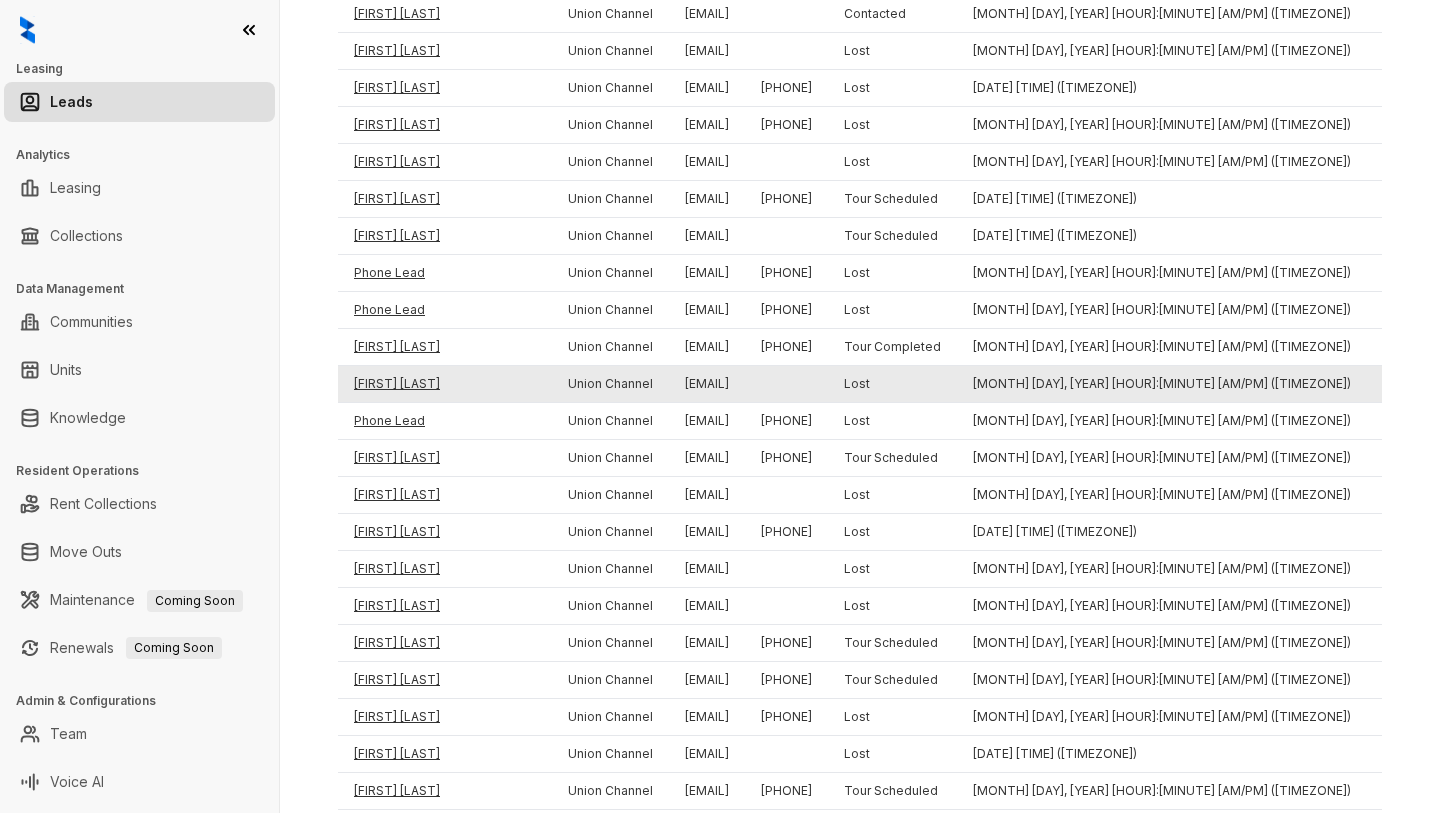 click on "[FIRST] [LAST]" at bounding box center (445, 384) 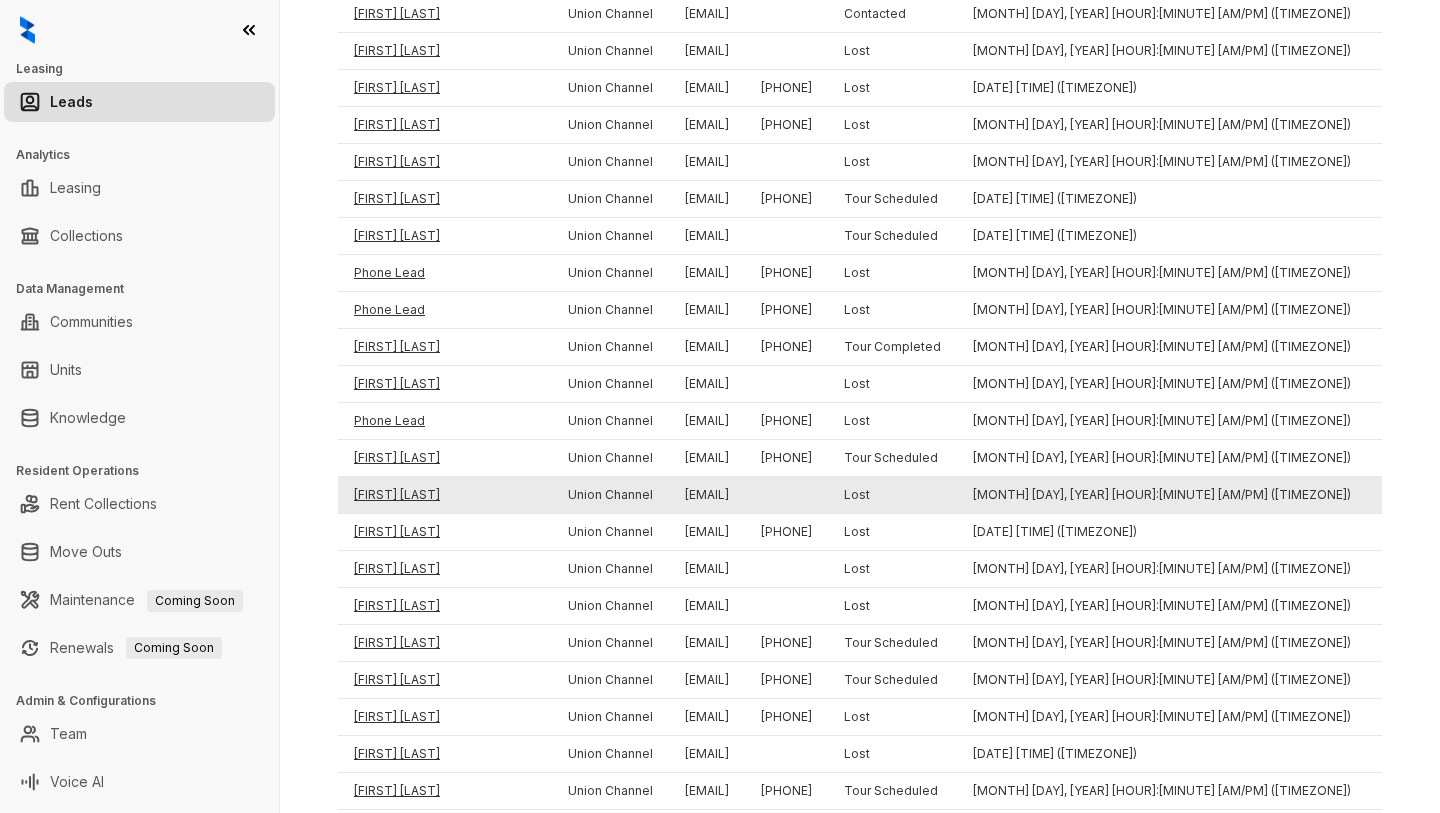 click on "[FIRST] [LAST]" at bounding box center [445, 495] 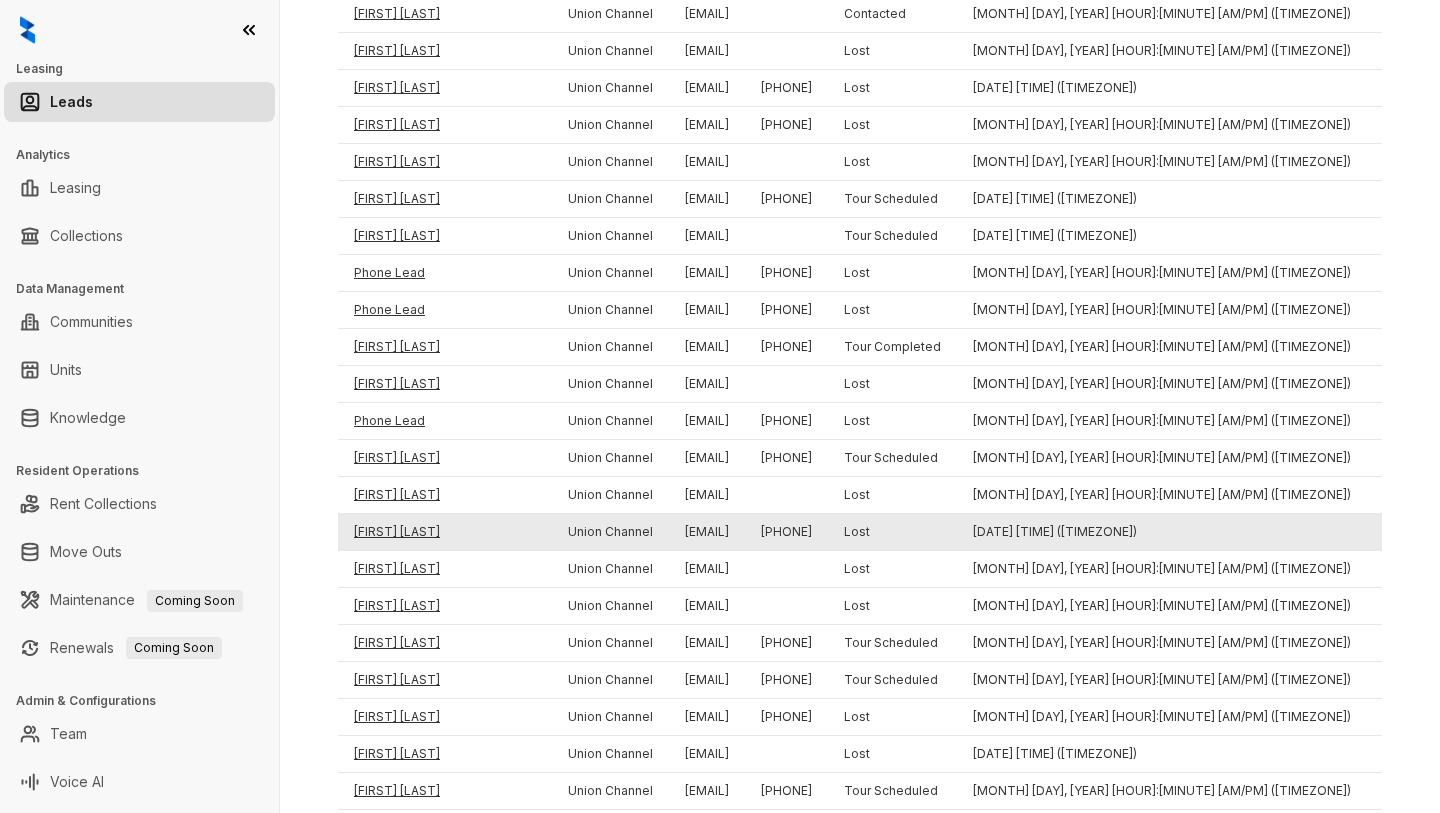 click on "[FIRST] [LAST]" at bounding box center (445, 532) 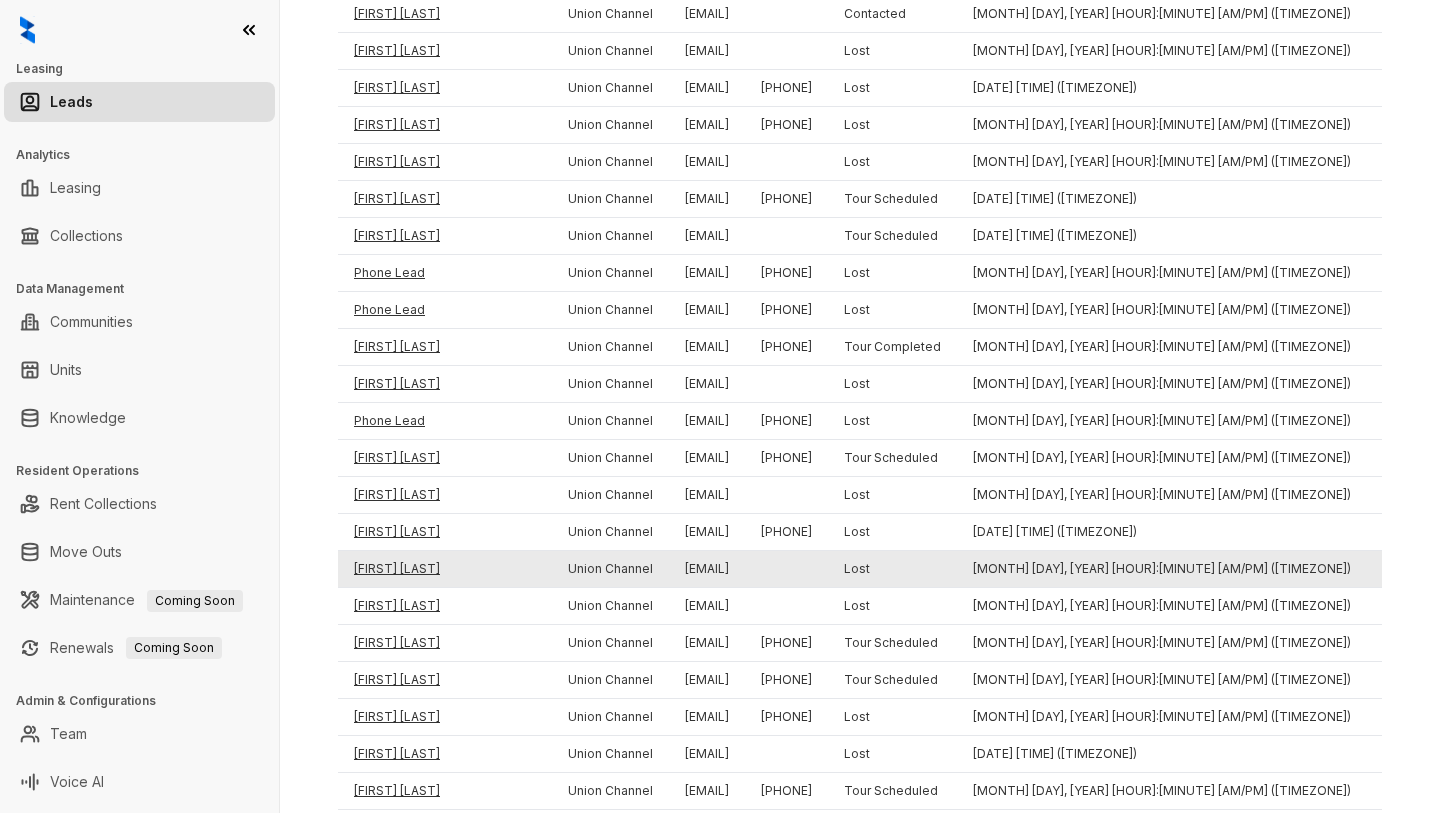 click on "[FIRST] [LAST]" at bounding box center [445, 569] 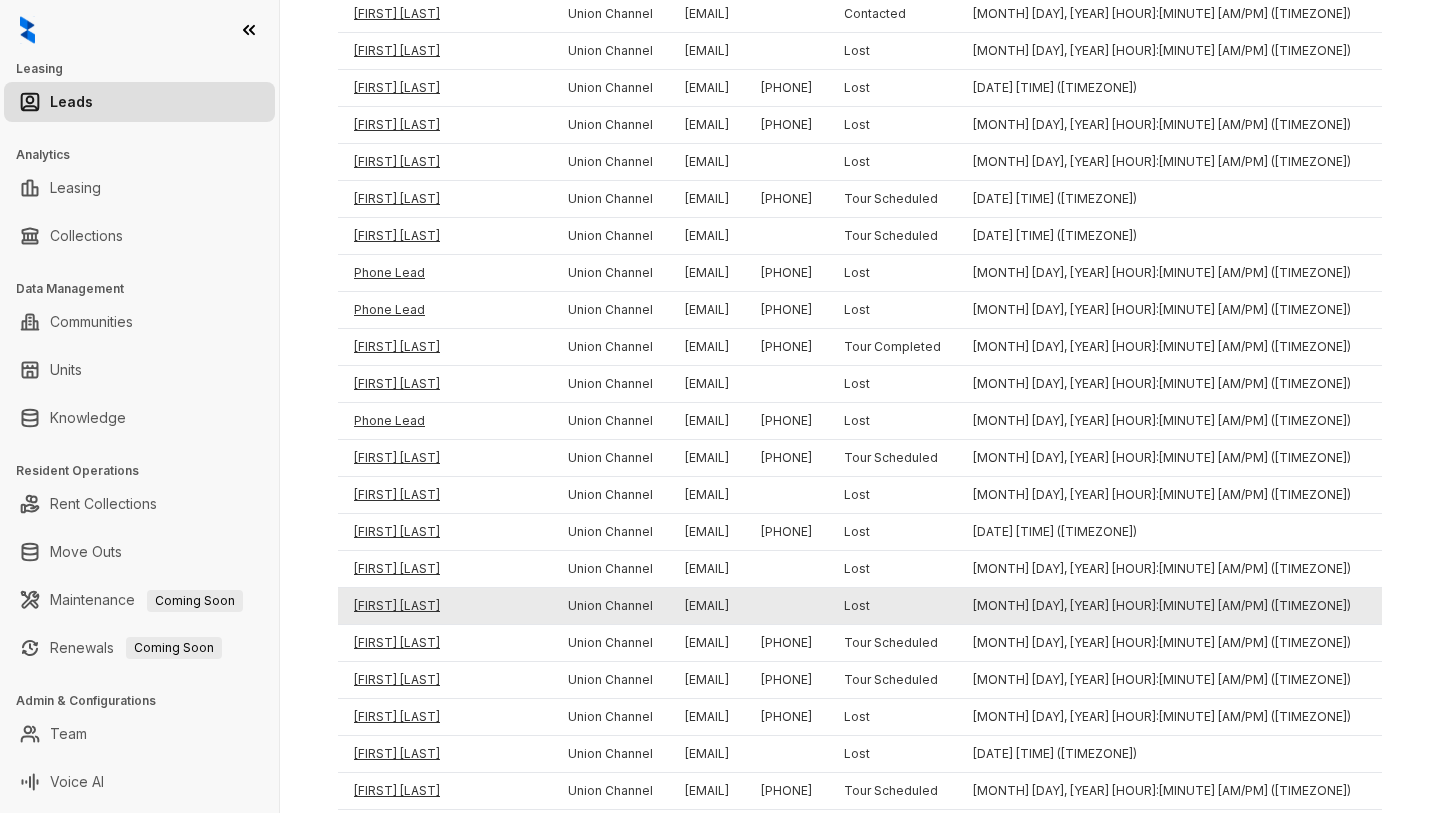 click on "[FIRST] [LAST]" at bounding box center (445, 606) 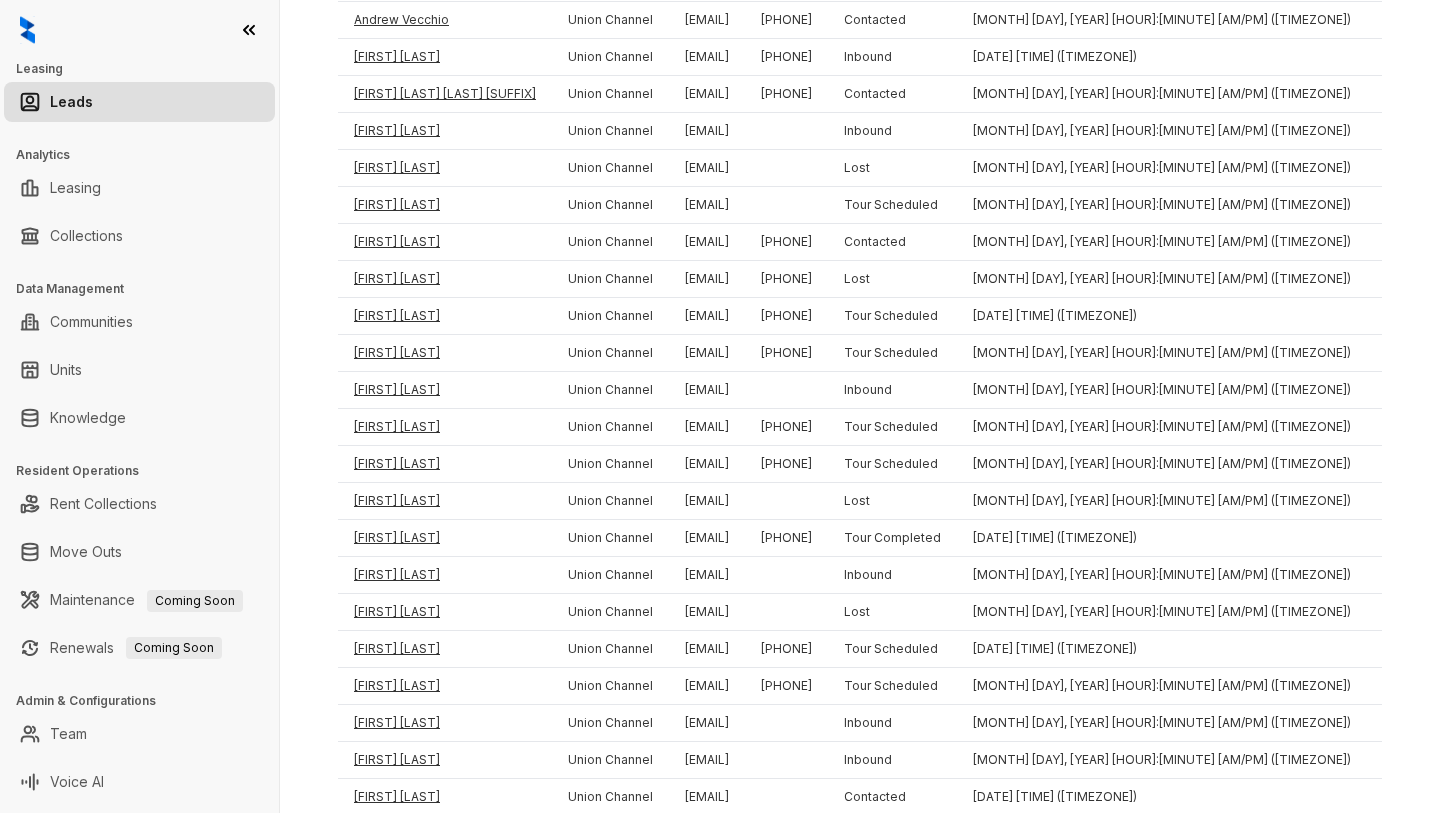 scroll, scrollTop: 0, scrollLeft: 0, axis: both 